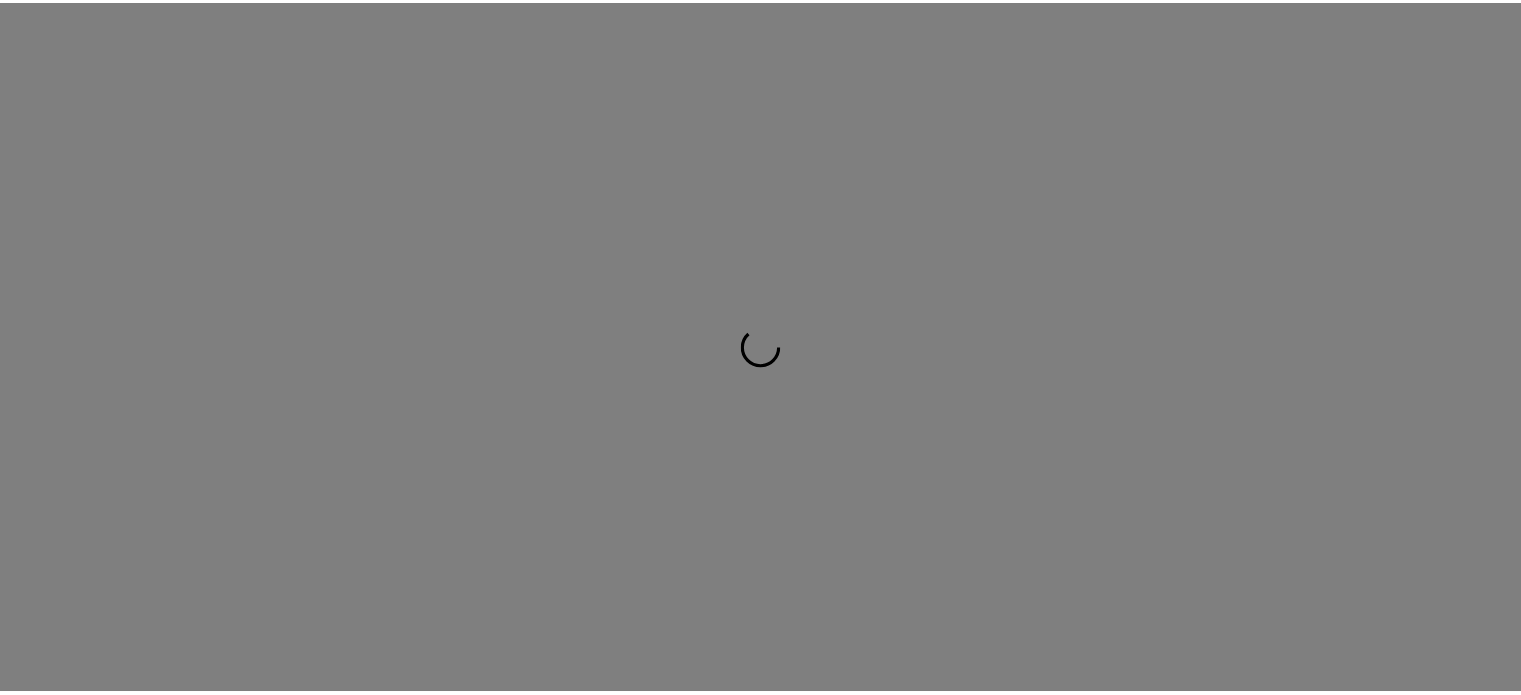 scroll, scrollTop: 0, scrollLeft: 0, axis: both 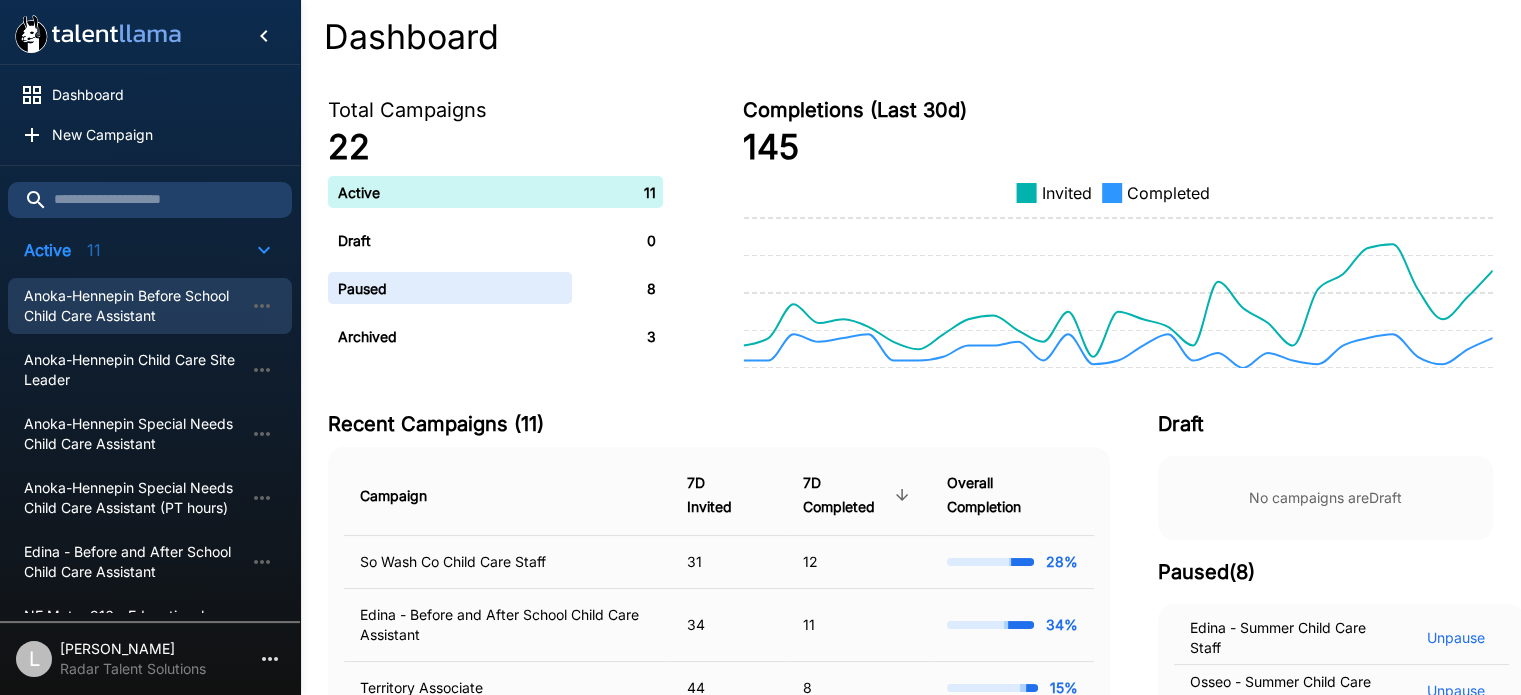 click on "Anoka-Hennepin Before School Child Care Assistant" at bounding box center [134, 306] 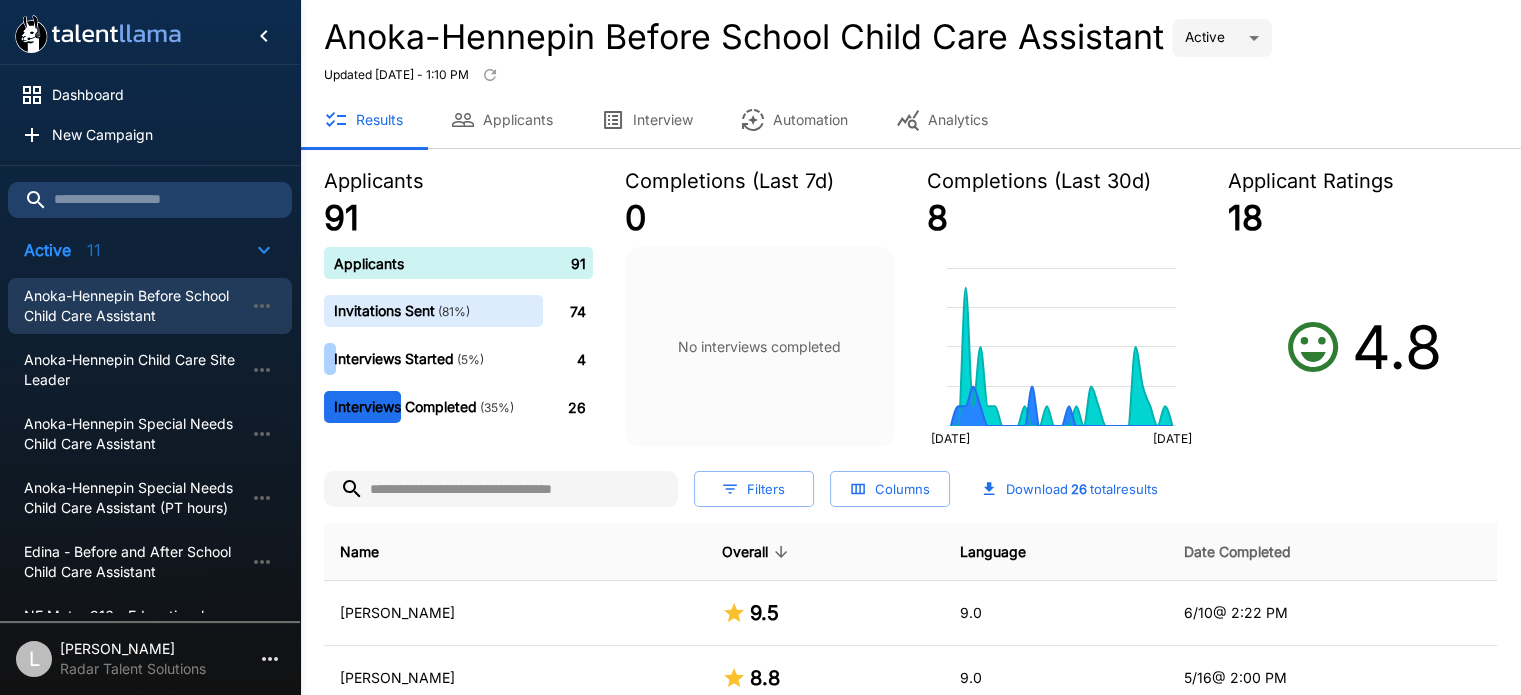 click on "Date Completed" at bounding box center [1237, 552] 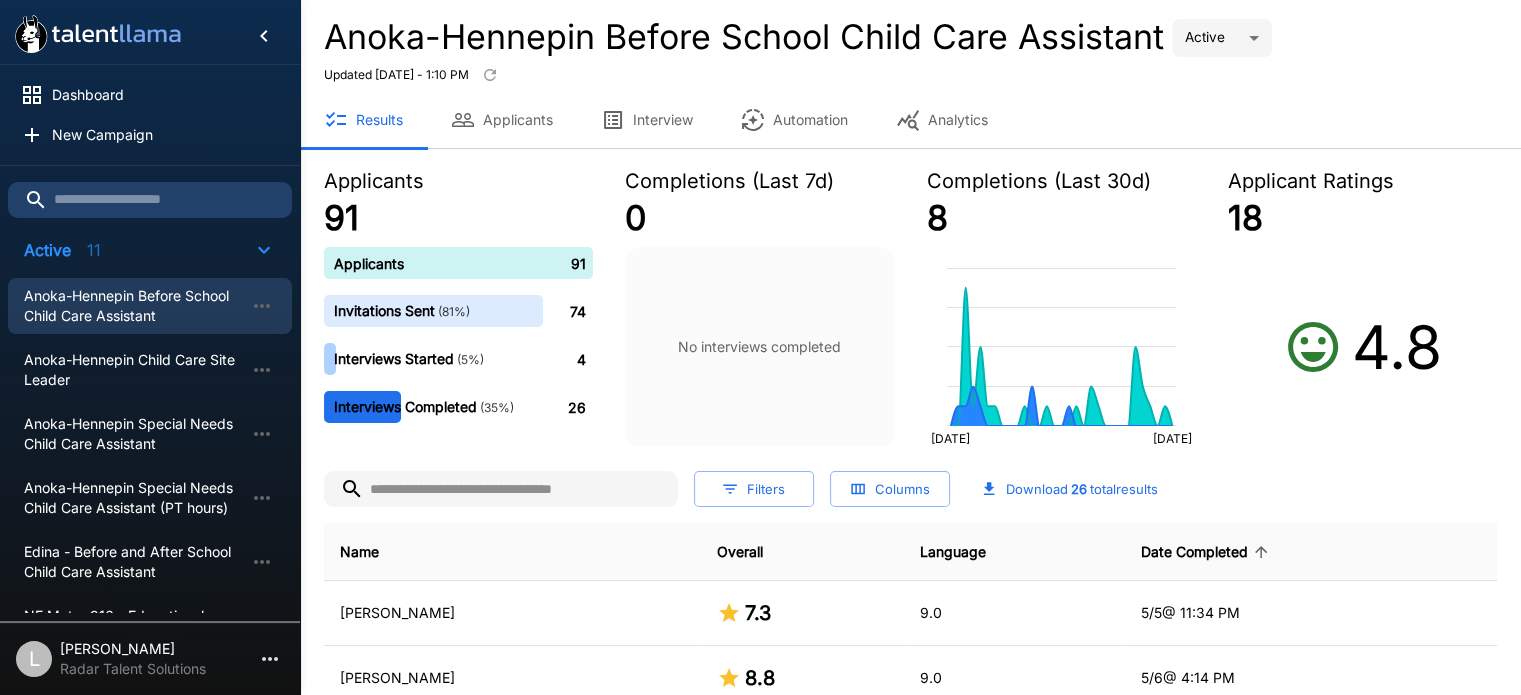 click on "Date Completed" at bounding box center [1207, 552] 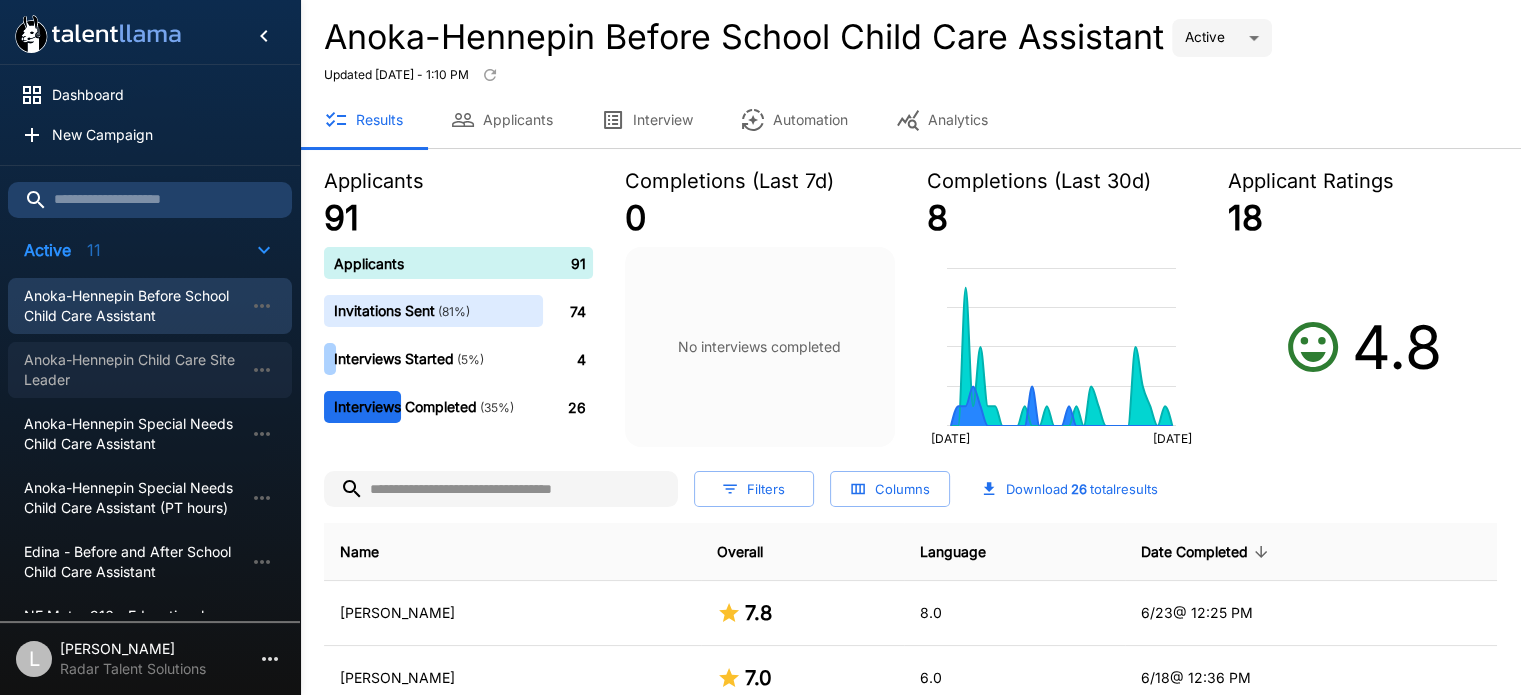 click on "Anoka-Hennepin Child Care Site Leader" at bounding box center [134, 370] 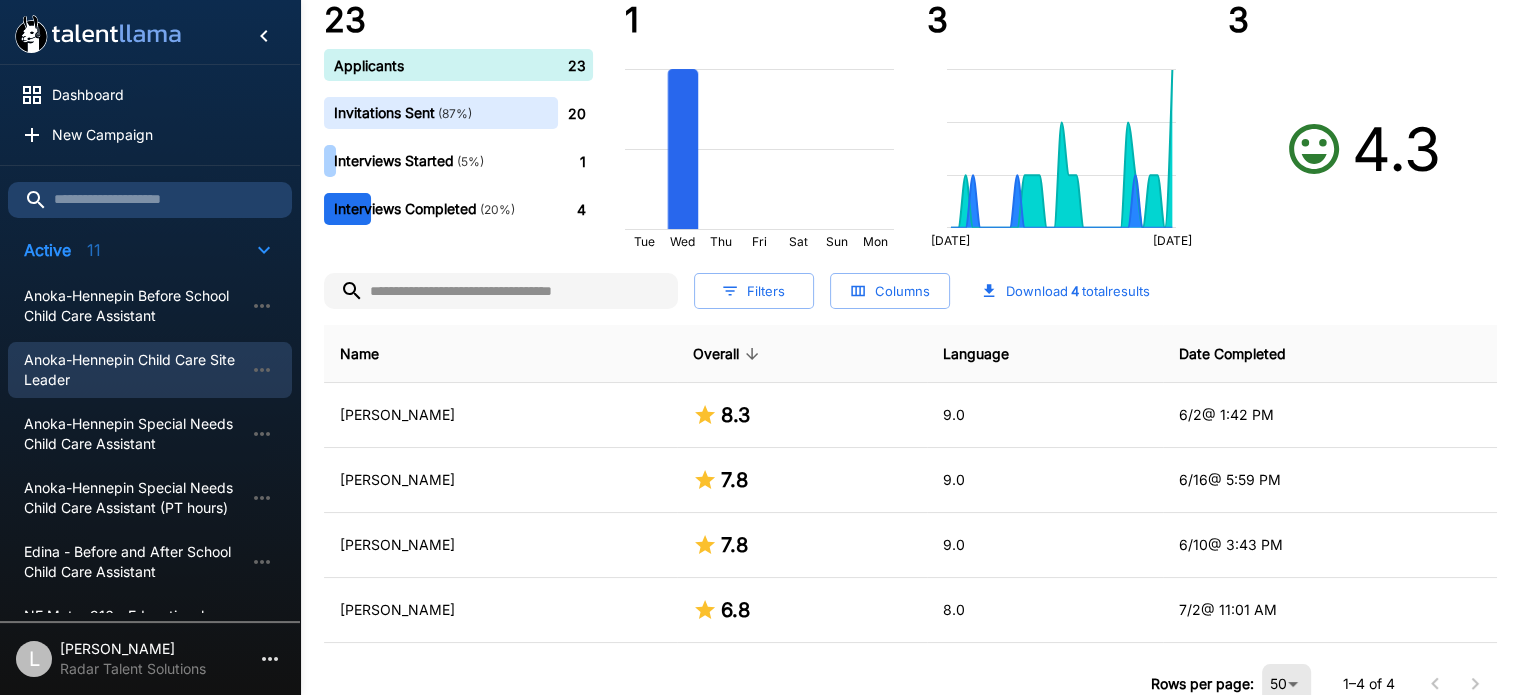 scroll, scrollTop: 200, scrollLeft: 0, axis: vertical 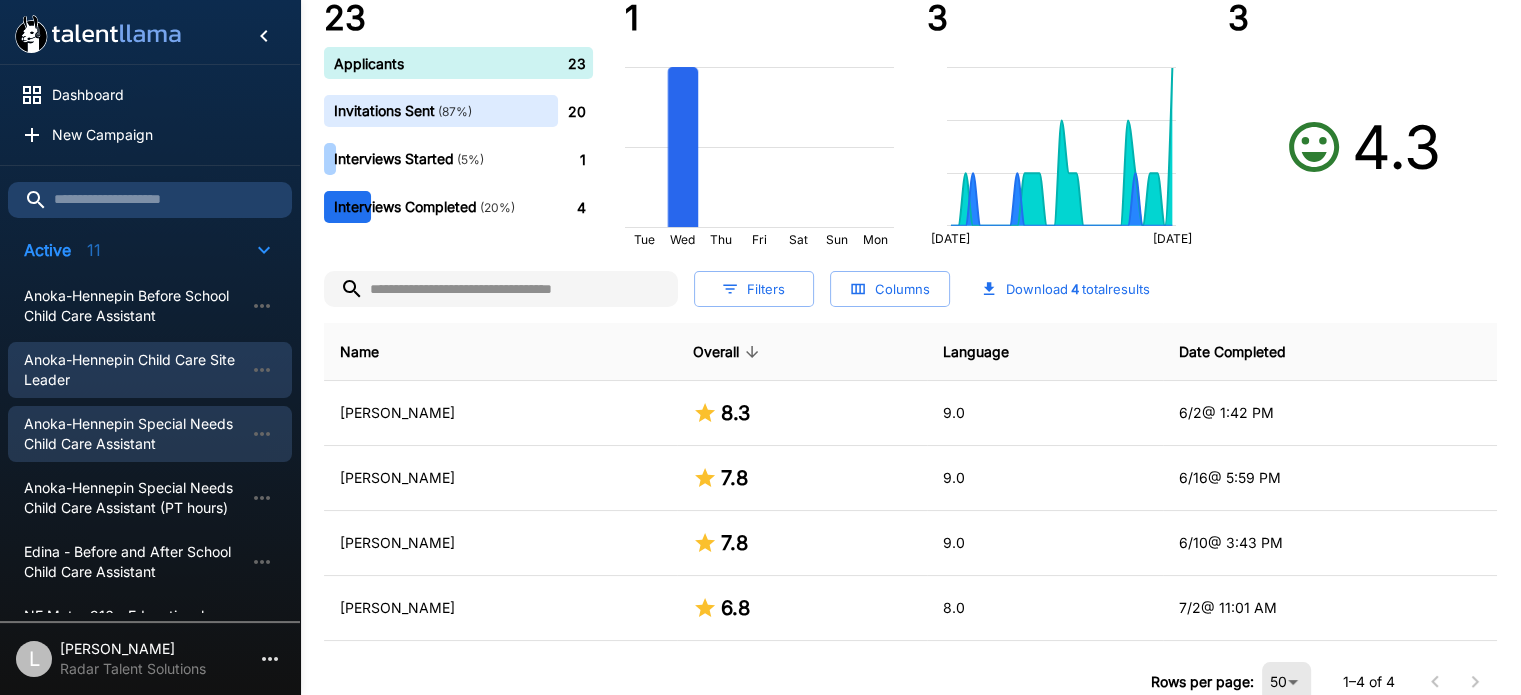 click on "Anoka-Hennepin Special Needs Child Care Assistant" at bounding box center [134, 434] 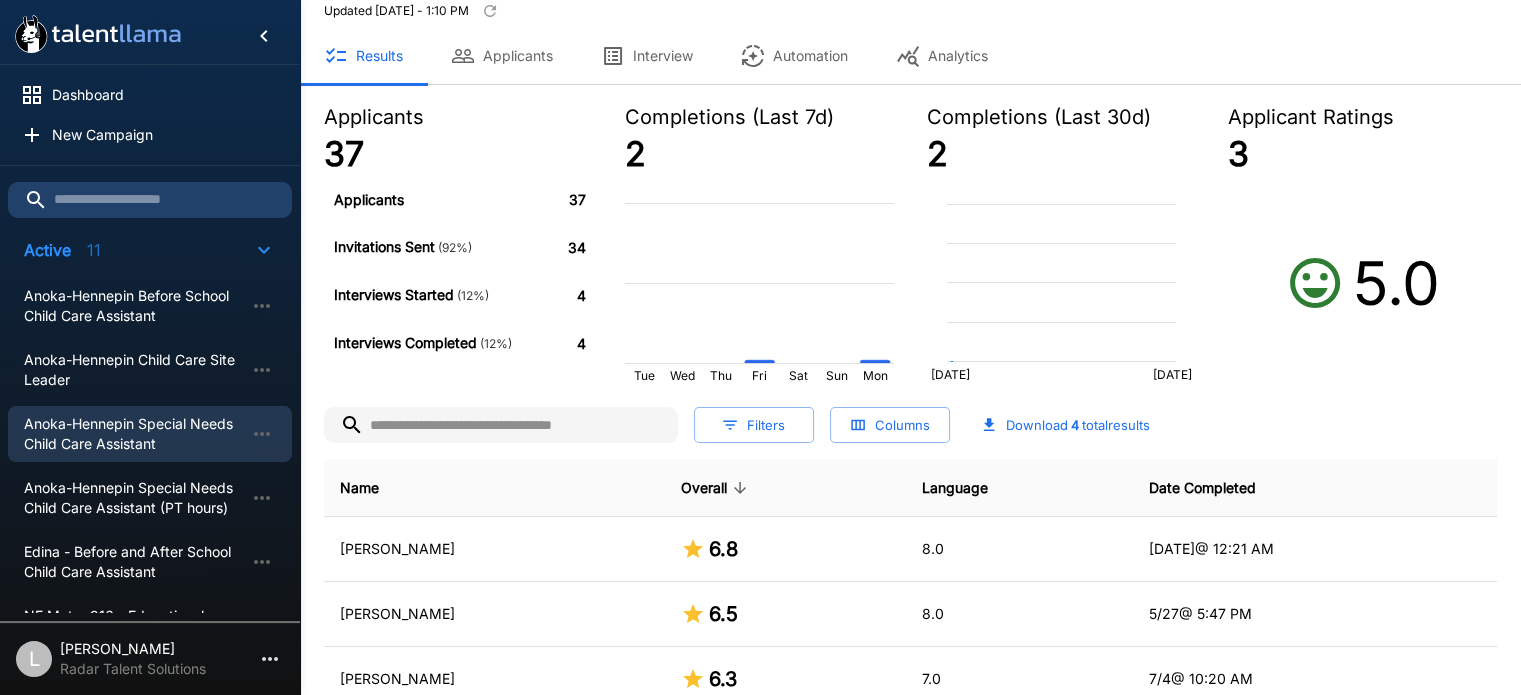 scroll, scrollTop: 0, scrollLeft: 0, axis: both 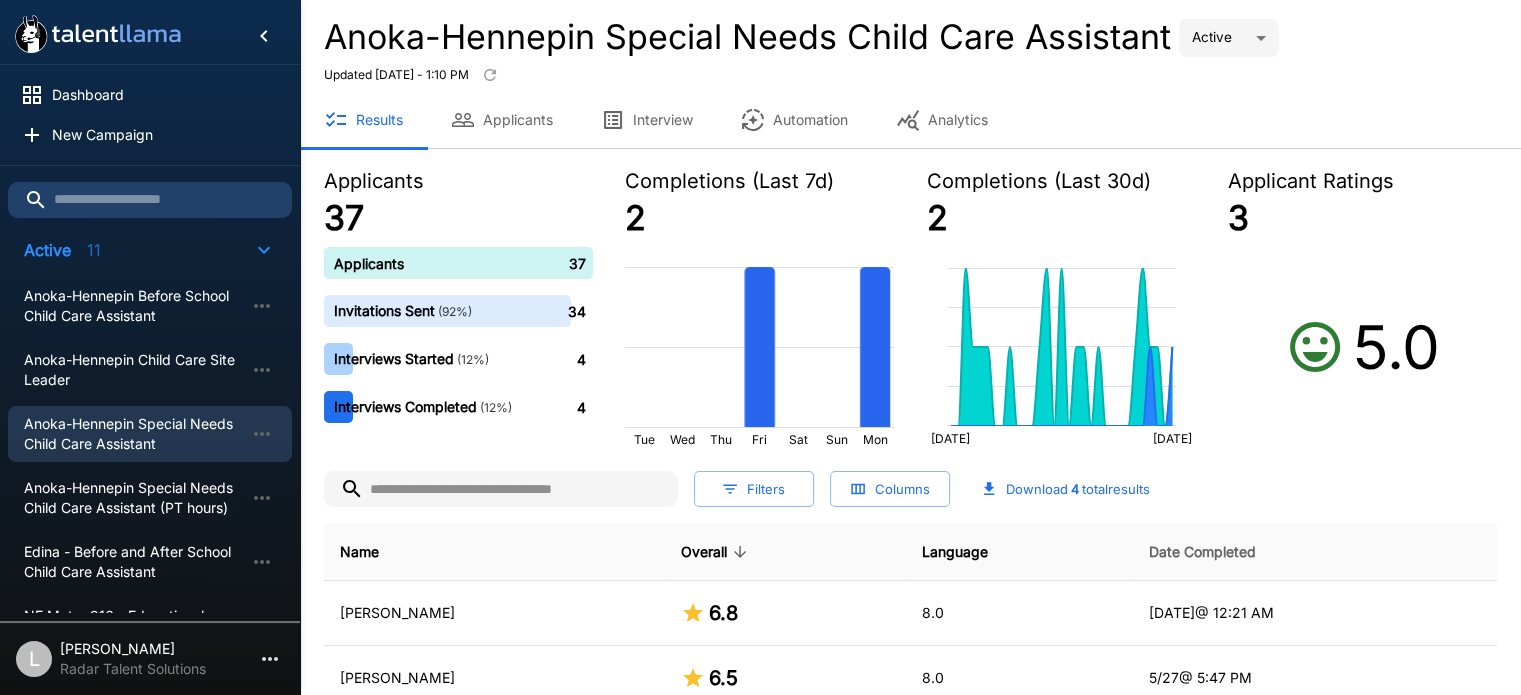 click on "Date Completed" at bounding box center (1202, 552) 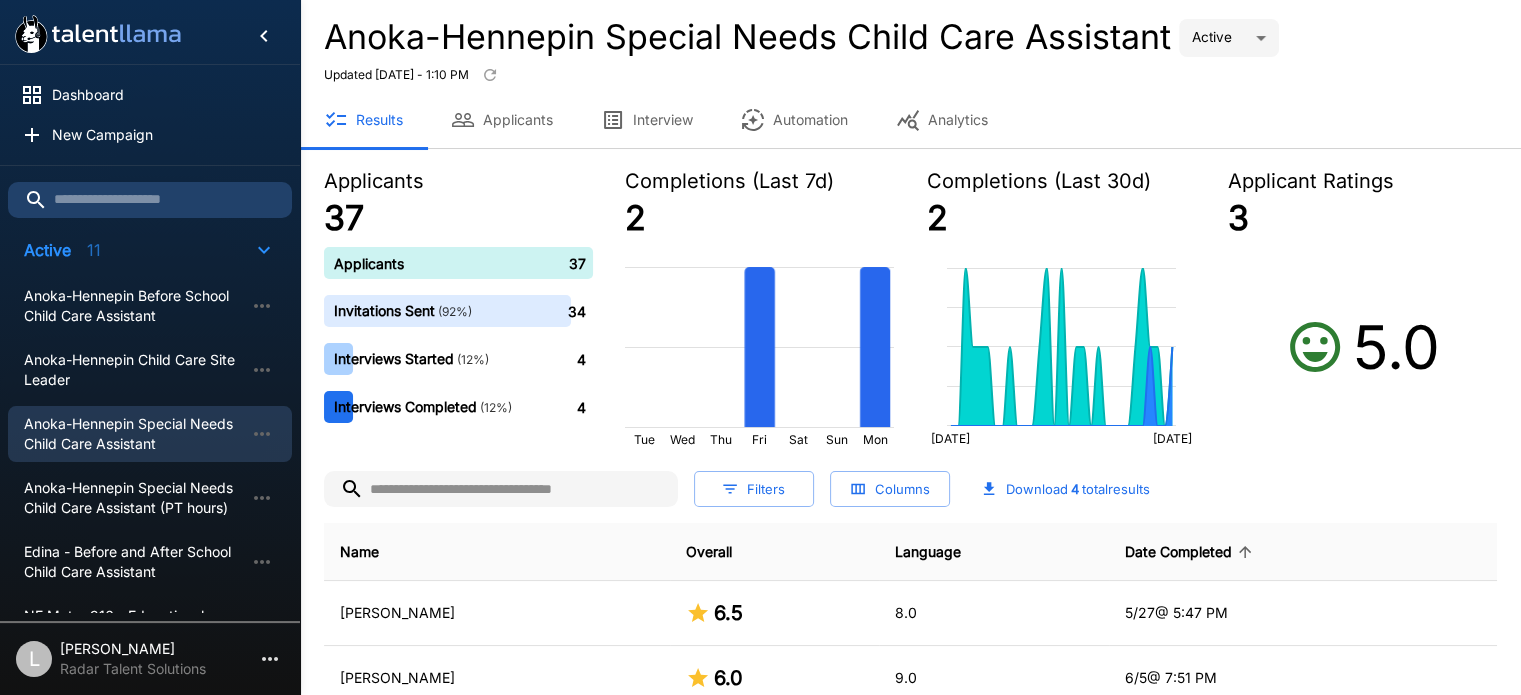 click on "Date Completed" at bounding box center [1191, 552] 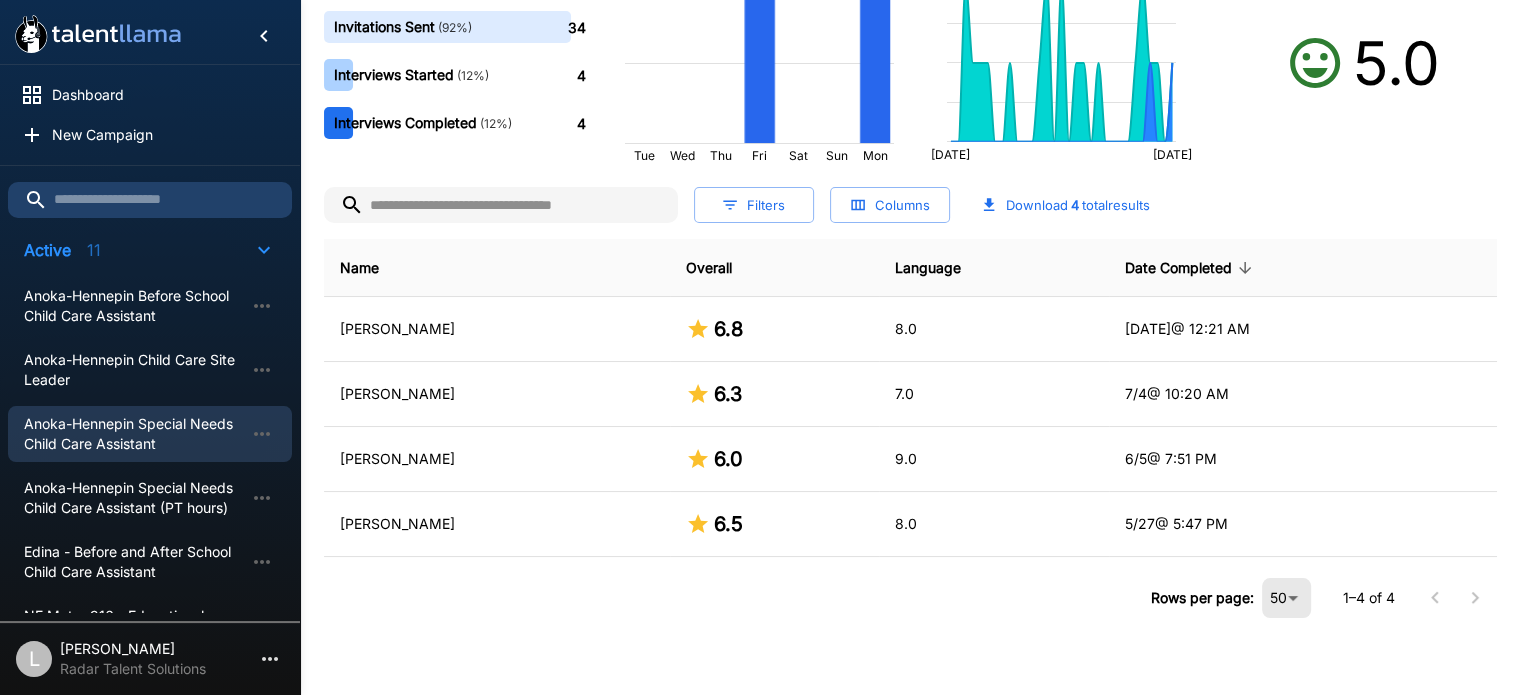 scroll, scrollTop: 300, scrollLeft: 0, axis: vertical 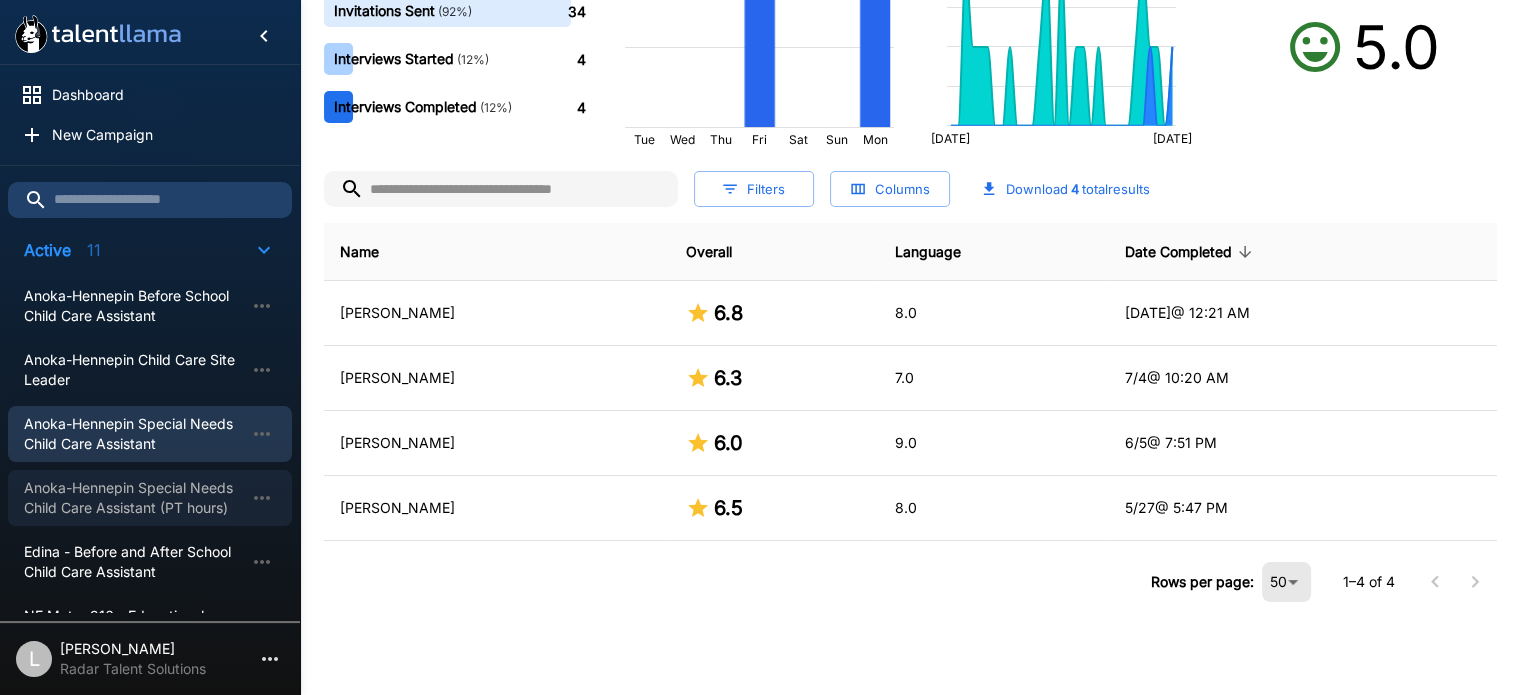 click on "Anoka-Hennepin Special Needs Child Care Assistant (PT hours)" at bounding box center (134, 498) 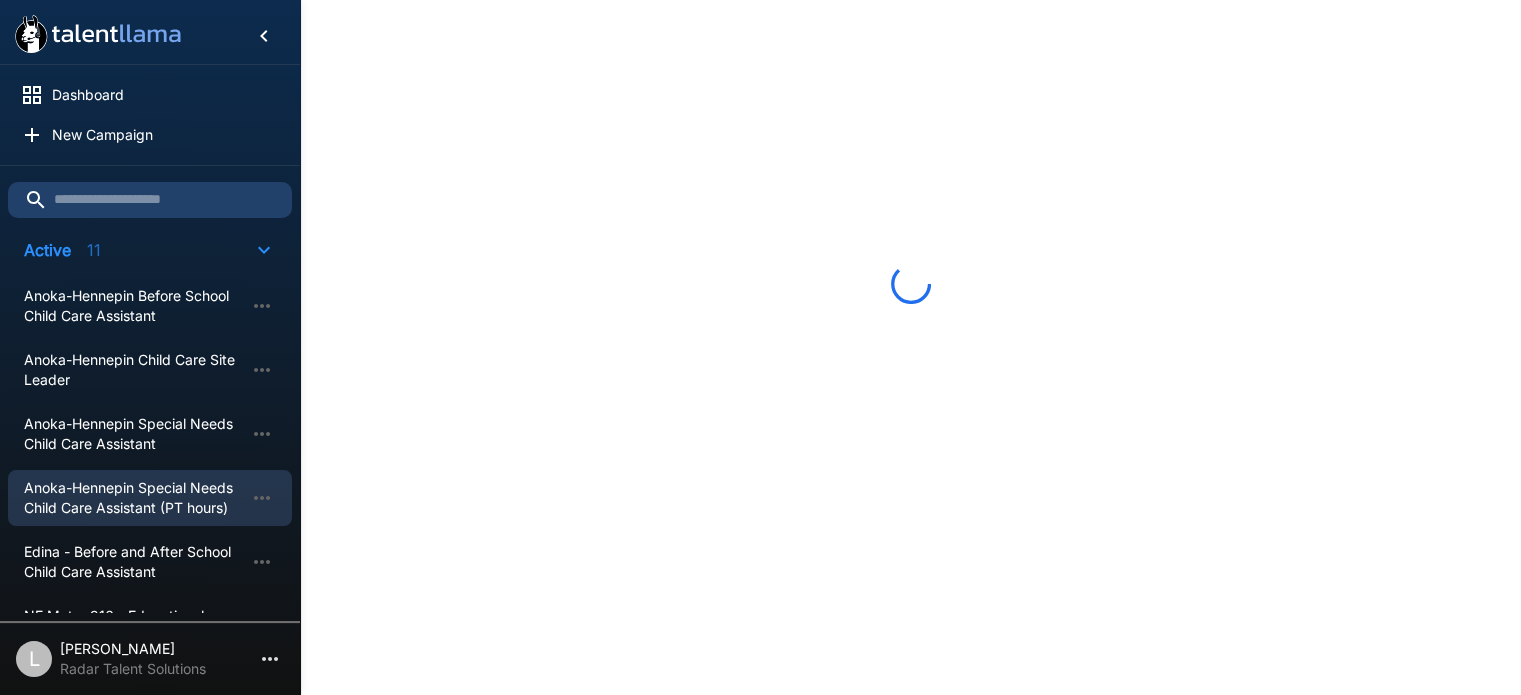 scroll, scrollTop: 300, scrollLeft: 0, axis: vertical 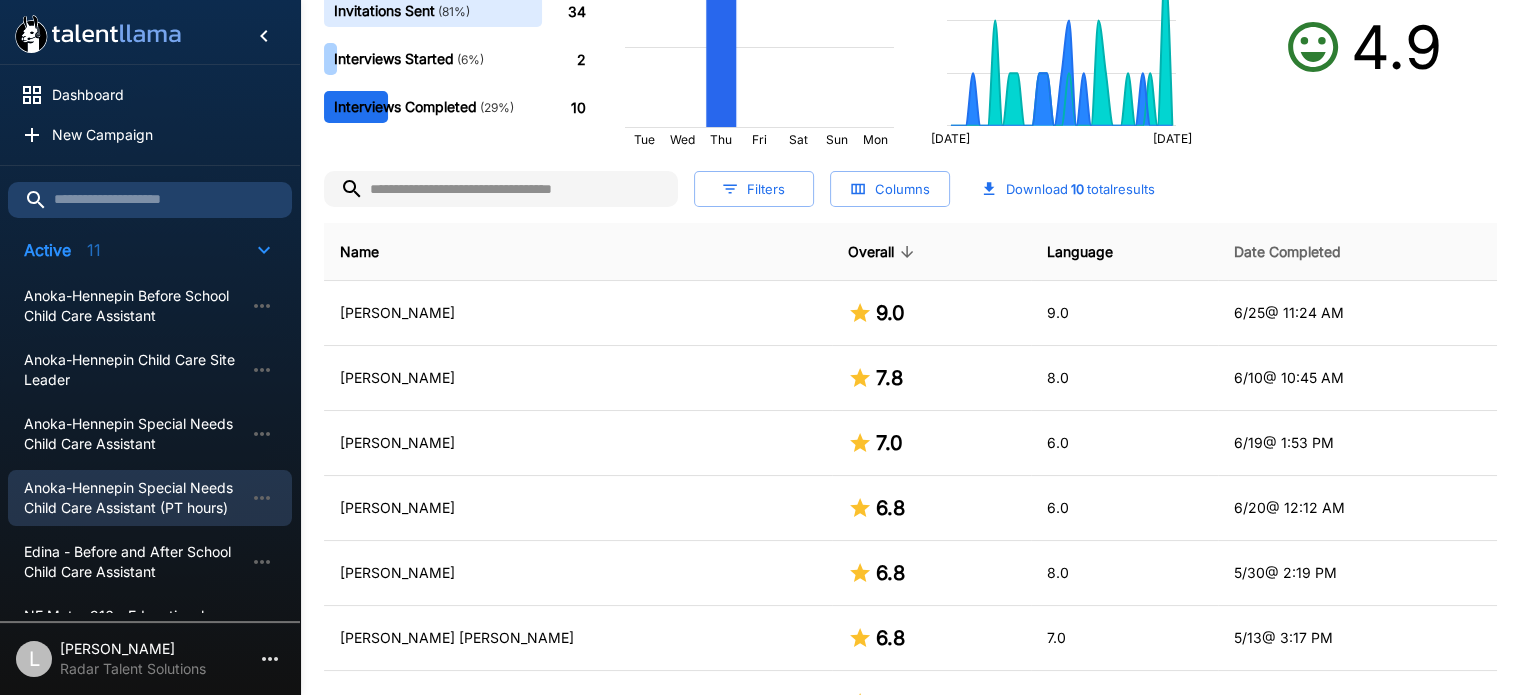 click on "Date Completed" at bounding box center [1287, 252] 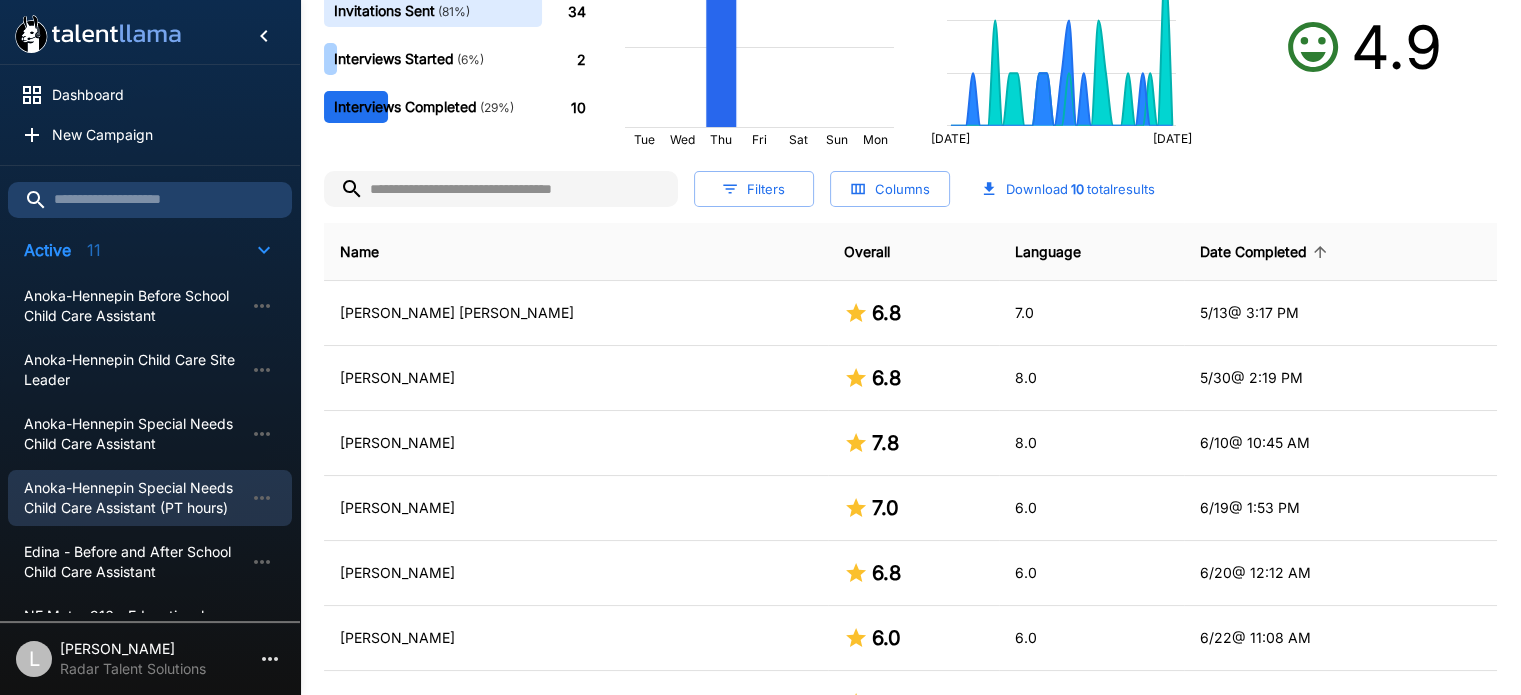 click on "Date Completed" at bounding box center [1266, 252] 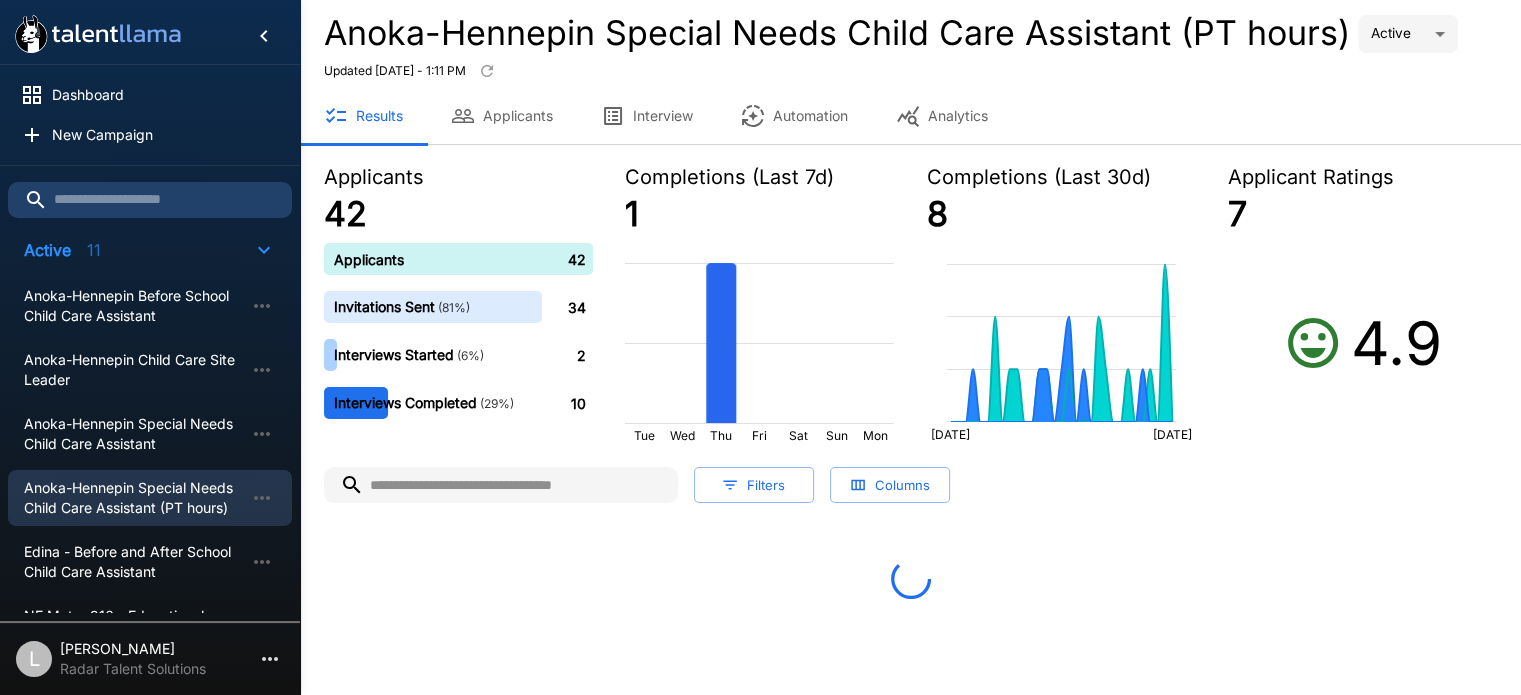 scroll, scrollTop: 300, scrollLeft: 0, axis: vertical 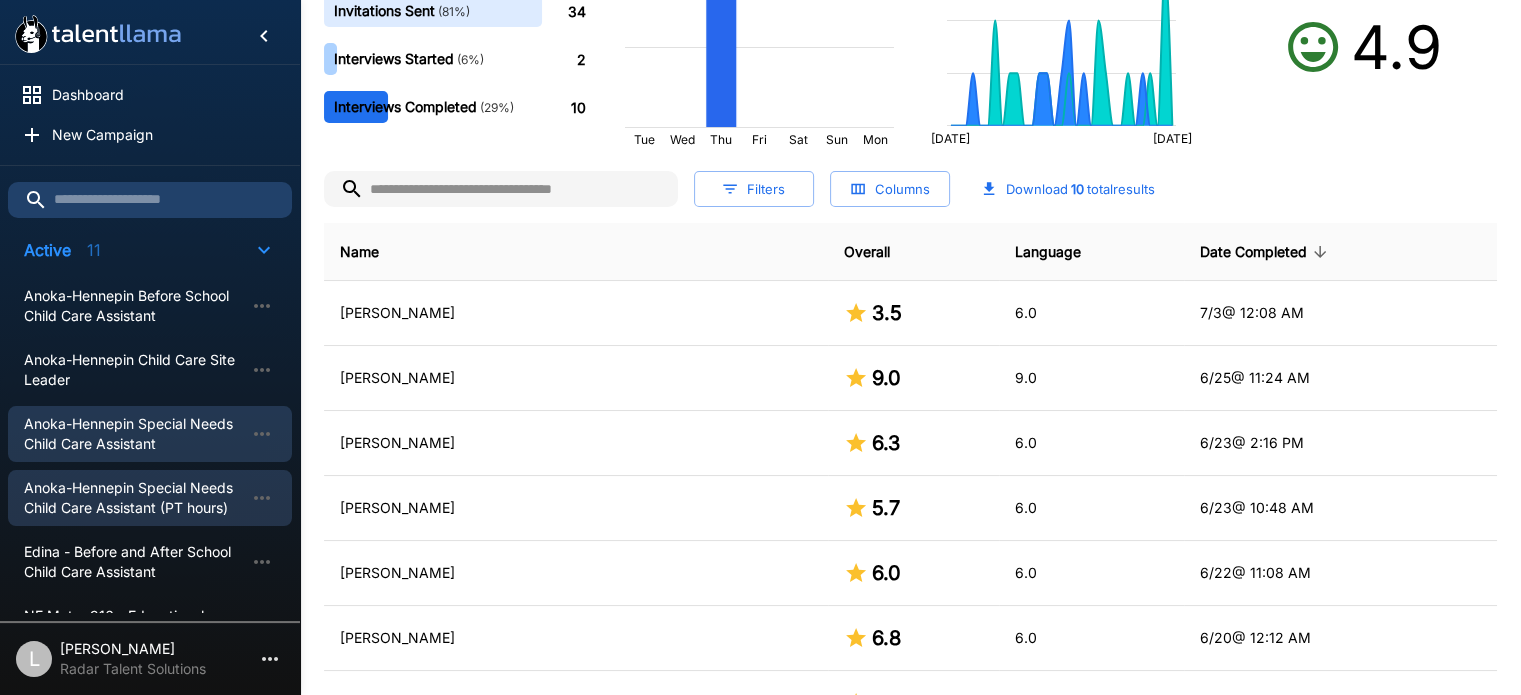 click on "Anoka-Hennepin Special Needs Child Care Assistant" at bounding box center (134, 434) 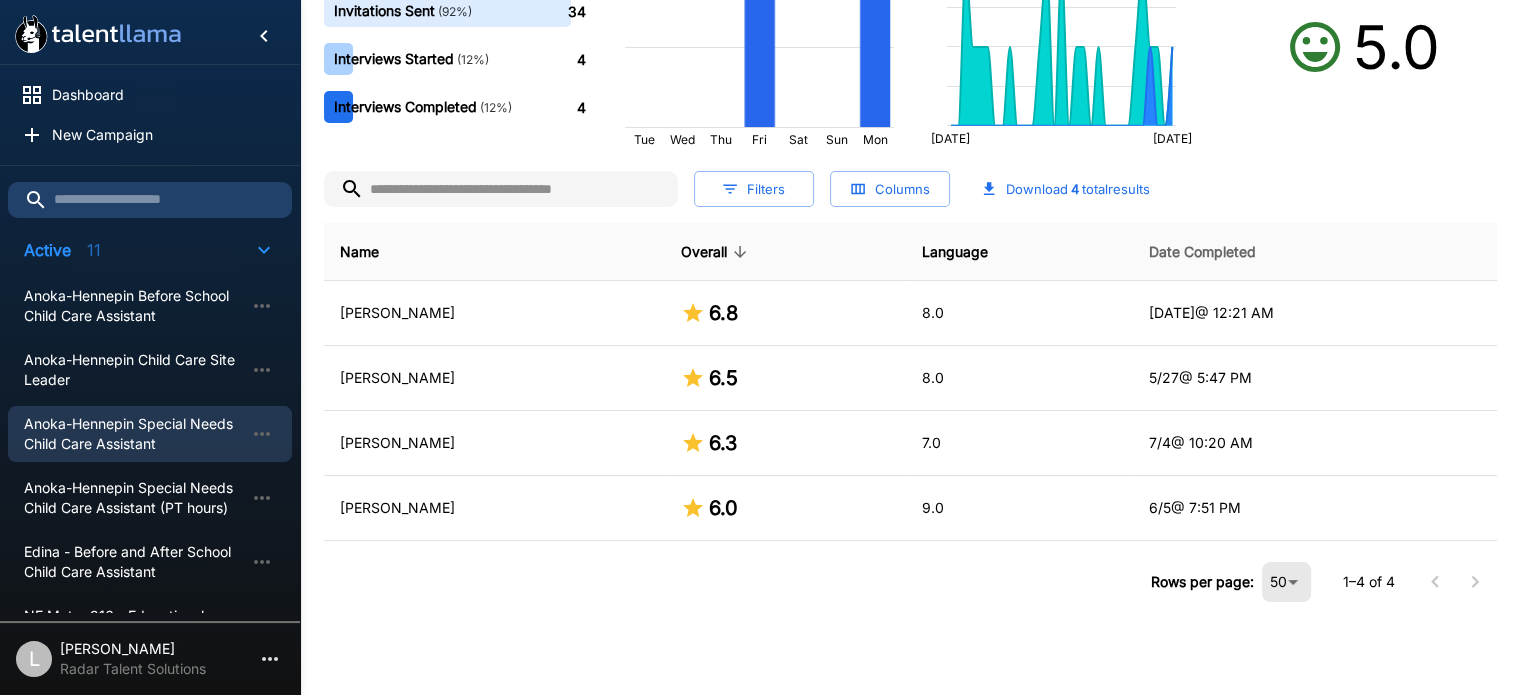 click on "Date Completed" at bounding box center [1202, 252] 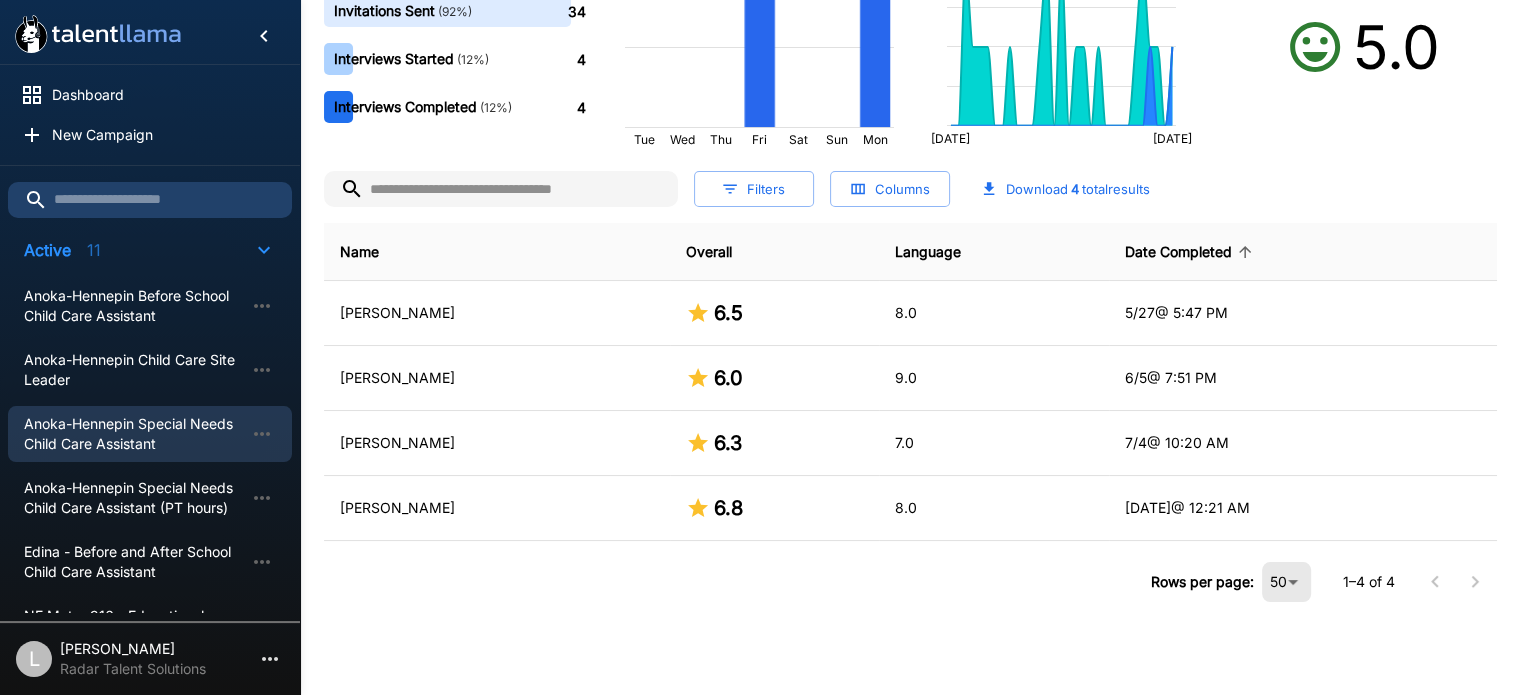 click on "Date Completed" at bounding box center (1191, 252) 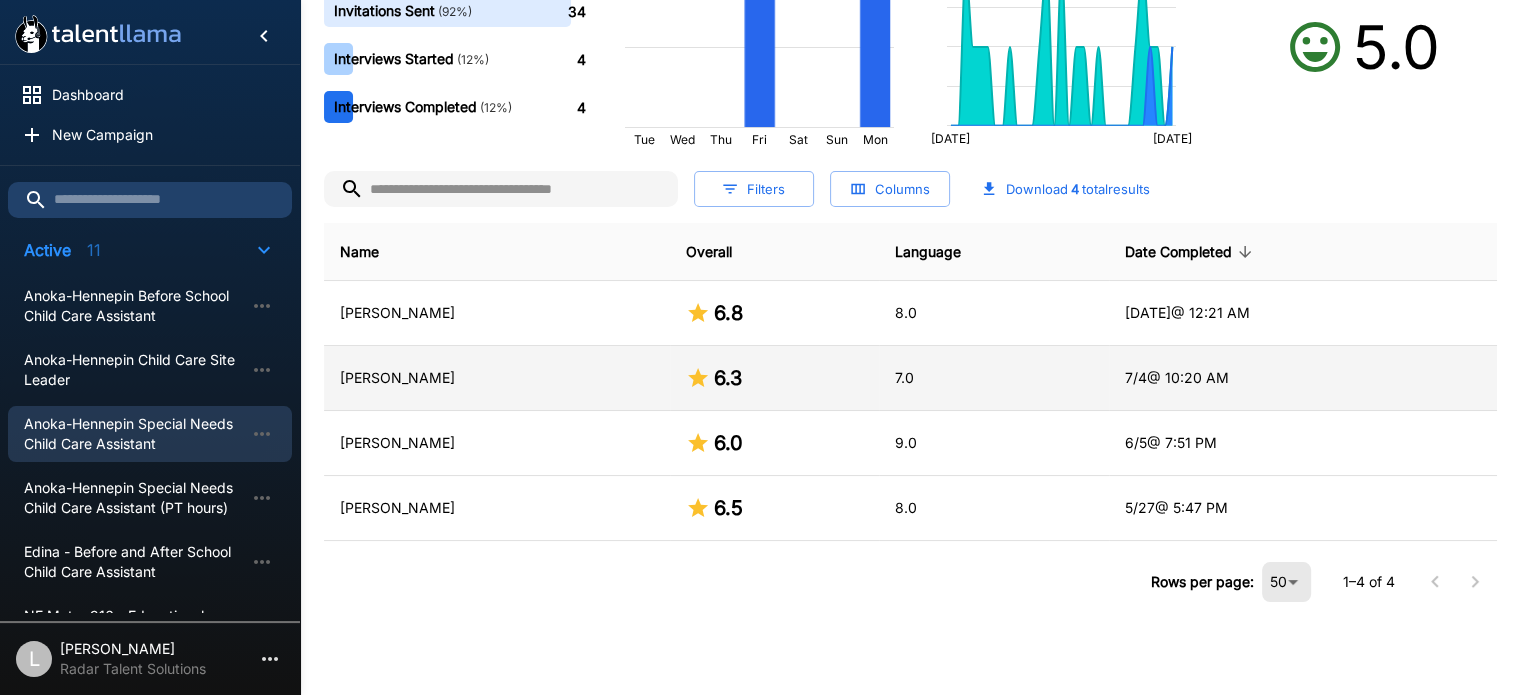 click on "[PERSON_NAME]" at bounding box center [497, 378] 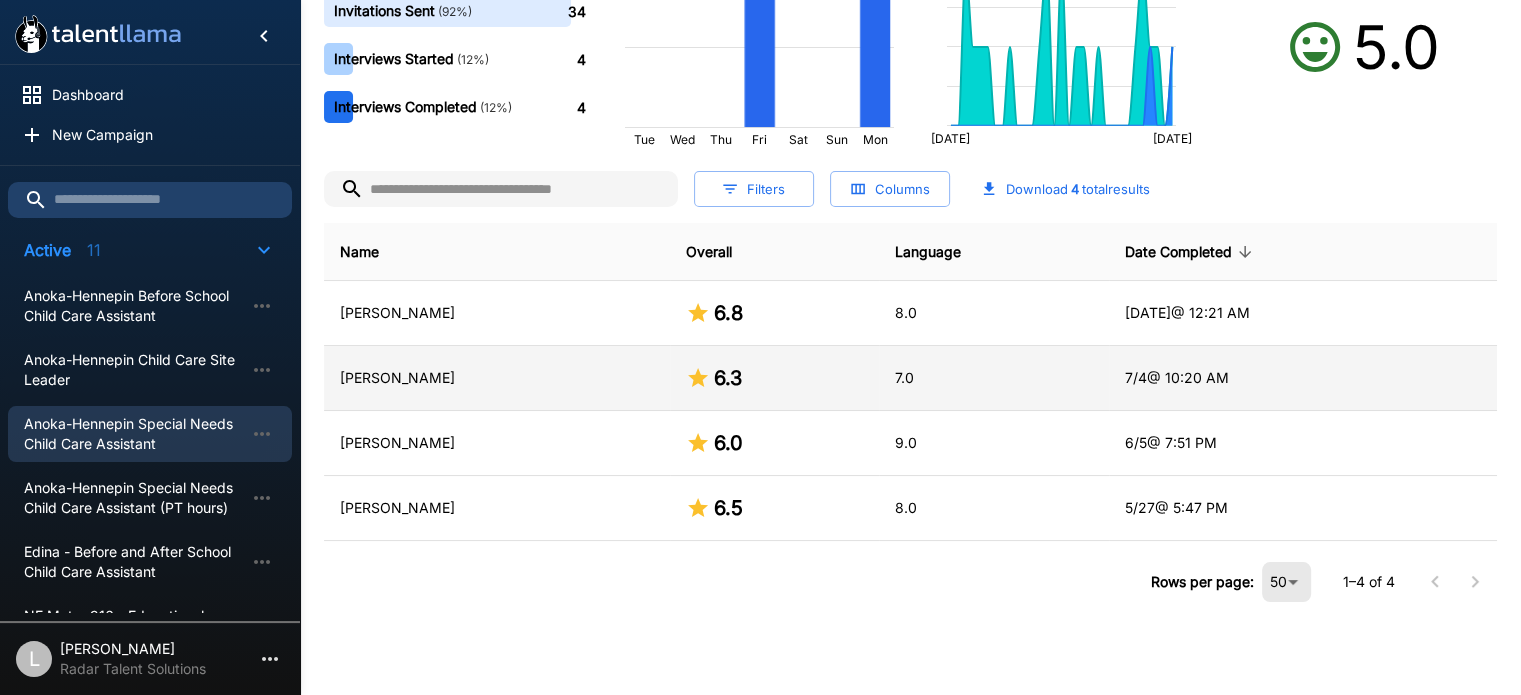 scroll, scrollTop: 0, scrollLeft: 0, axis: both 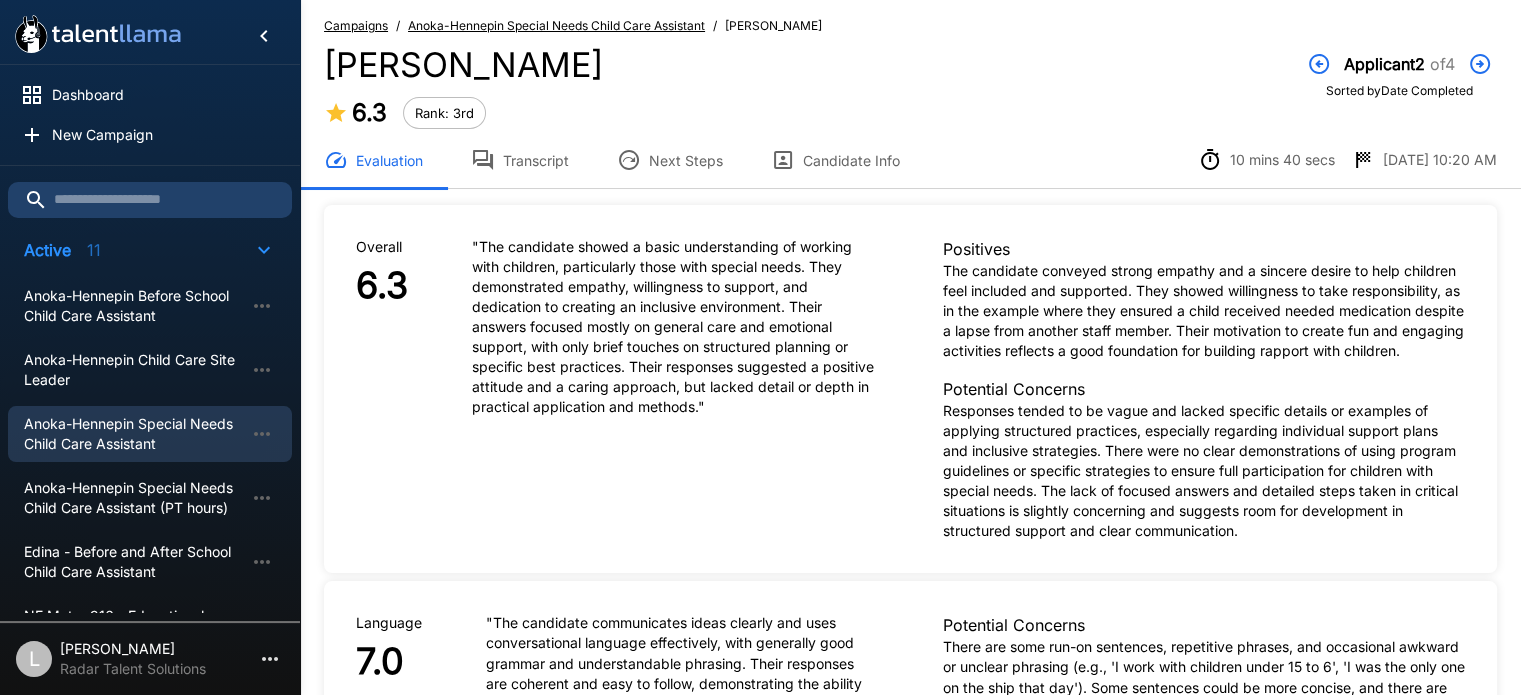 click on "Transcript" at bounding box center (520, 160) 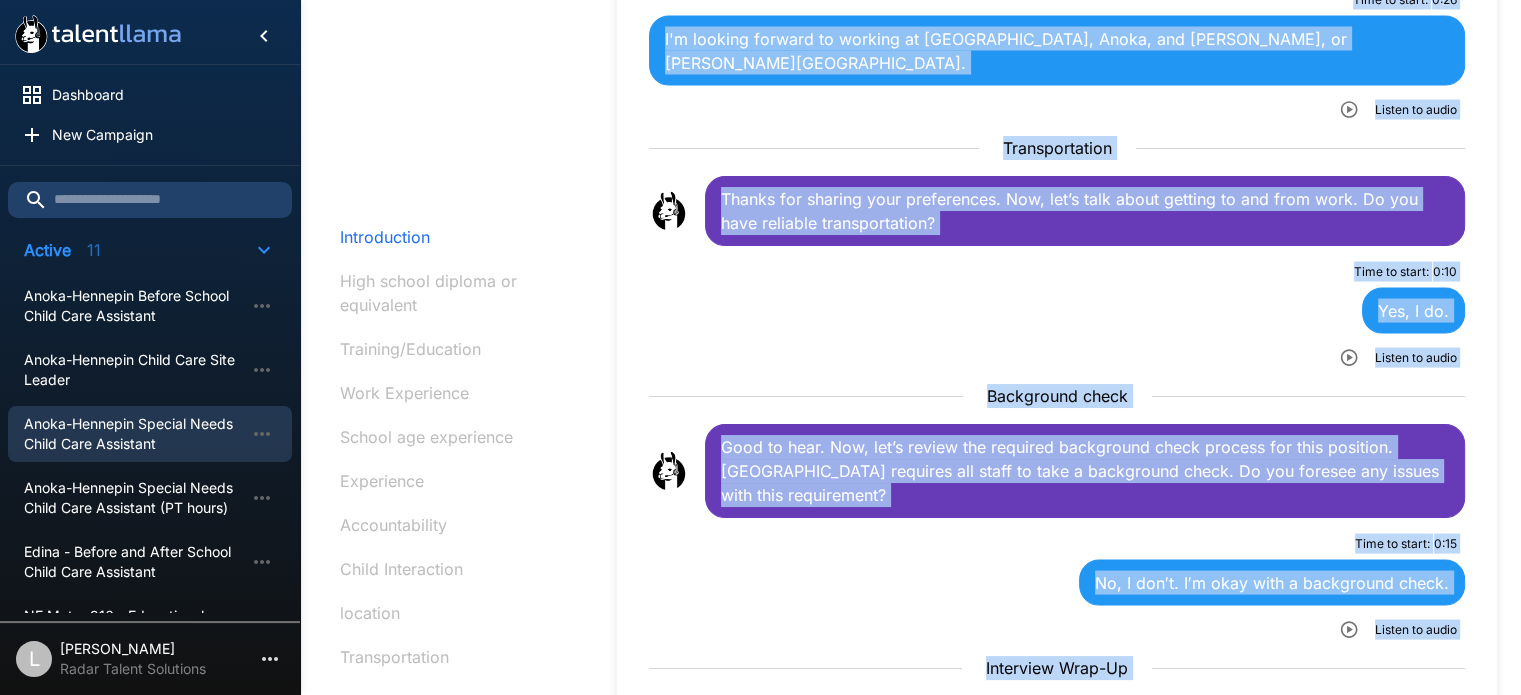 scroll, scrollTop: 4143, scrollLeft: 0, axis: vertical 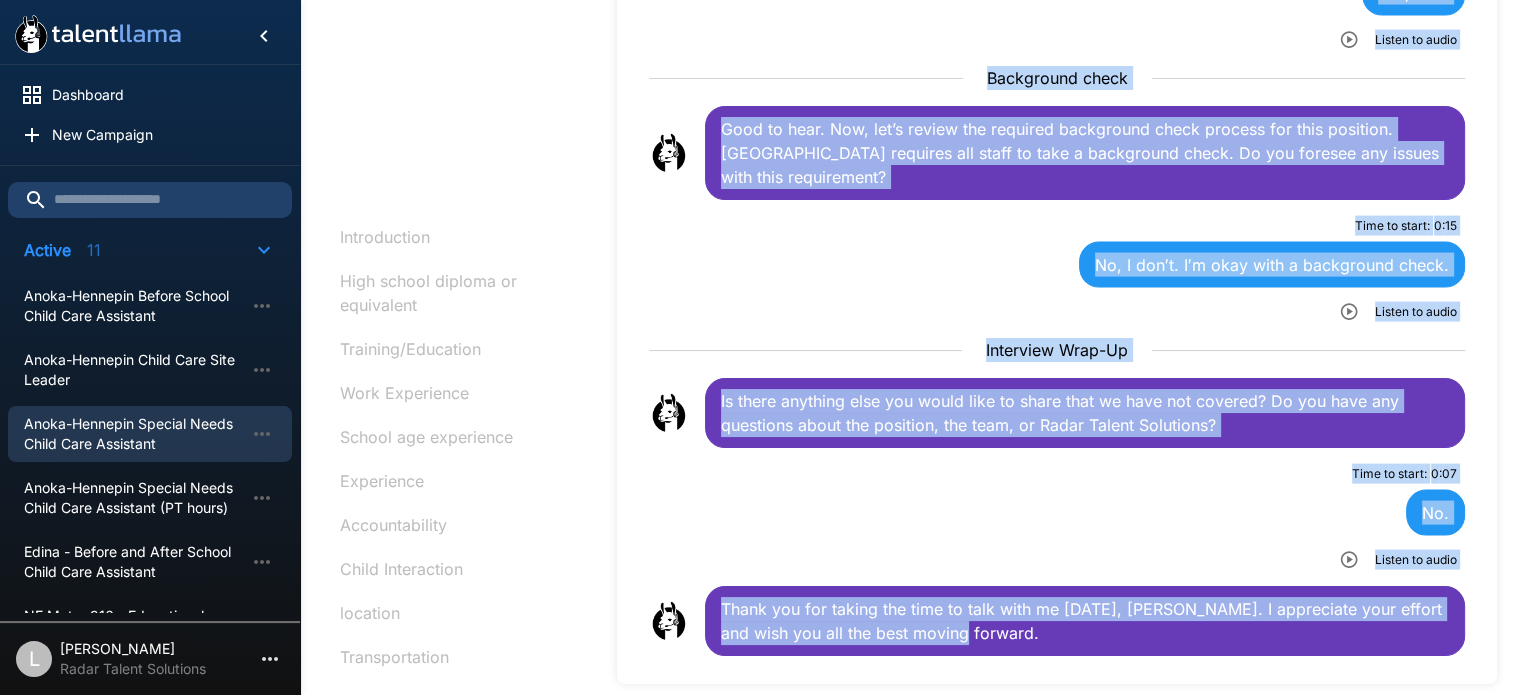 drag, startPoint x: 716, startPoint y: 295, endPoint x: 1456, endPoint y: 742, distance: 864.5282 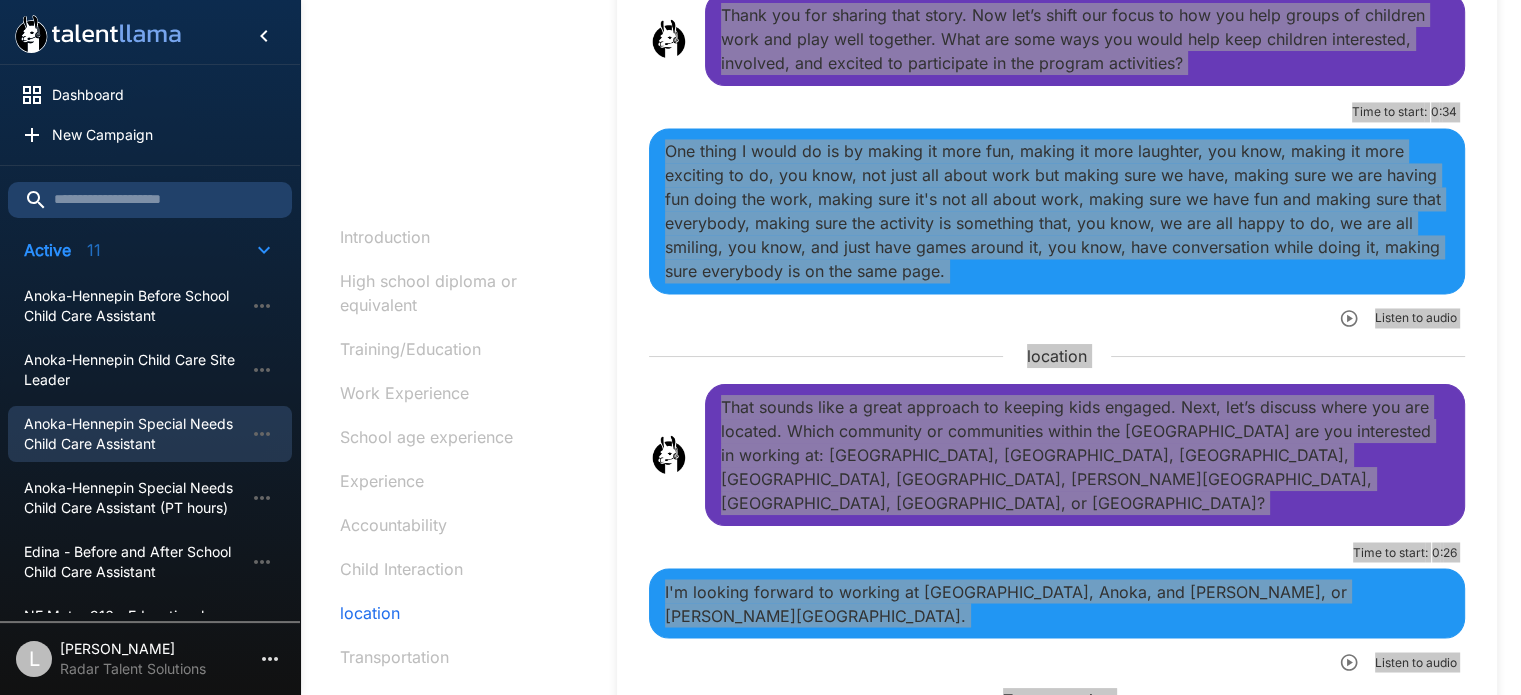 scroll, scrollTop: 2943, scrollLeft: 0, axis: vertical 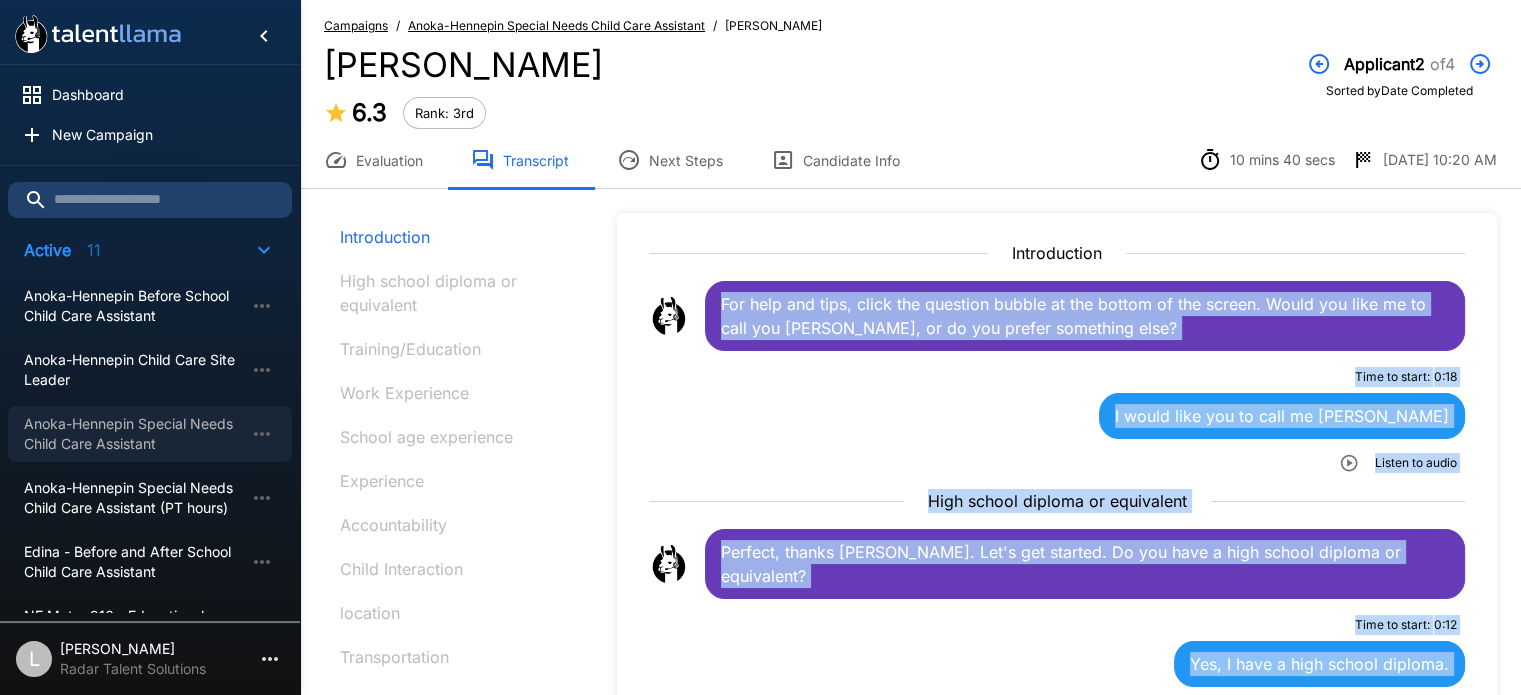 click on "Anoka-Hennepin Special Needs Child Care Assistant" at bounding box center [134, 434] 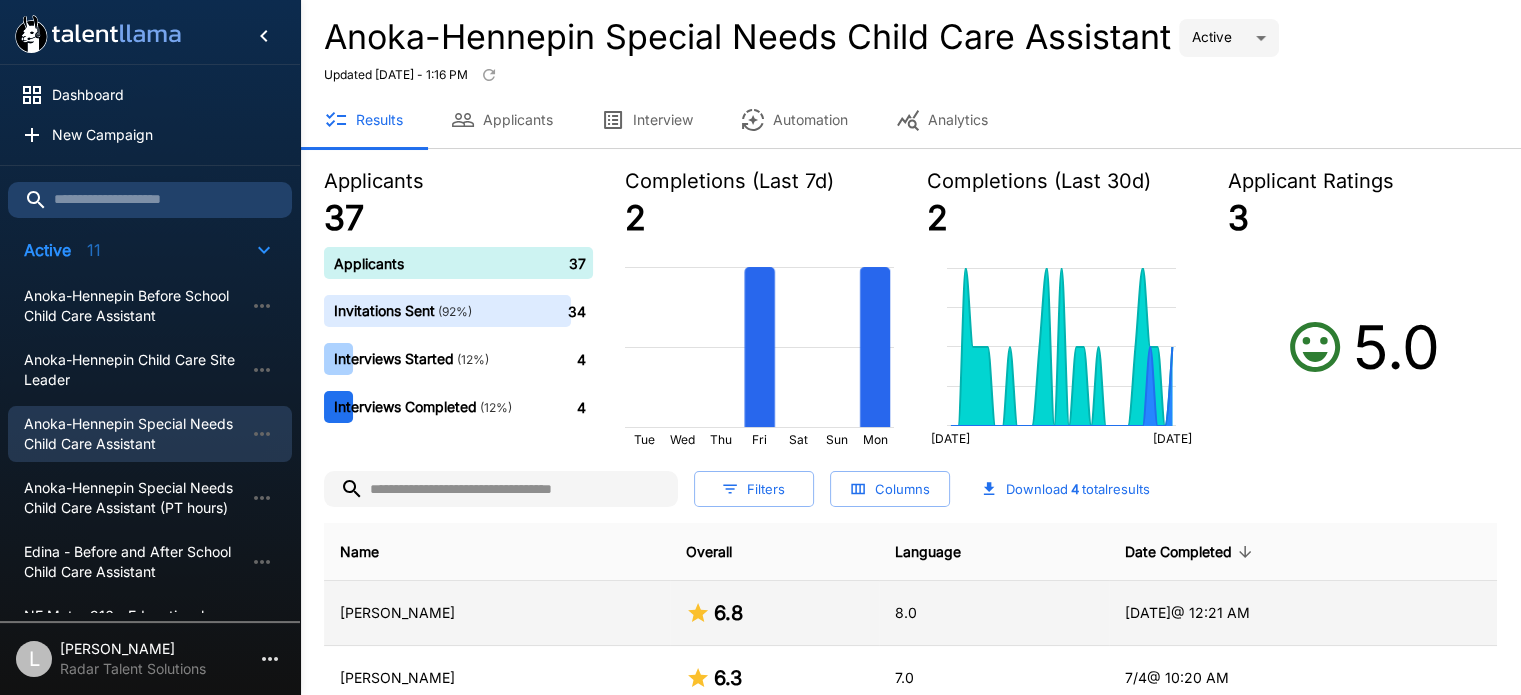 click on "[PERSON_NAME]" at bounding box center (497, 613) 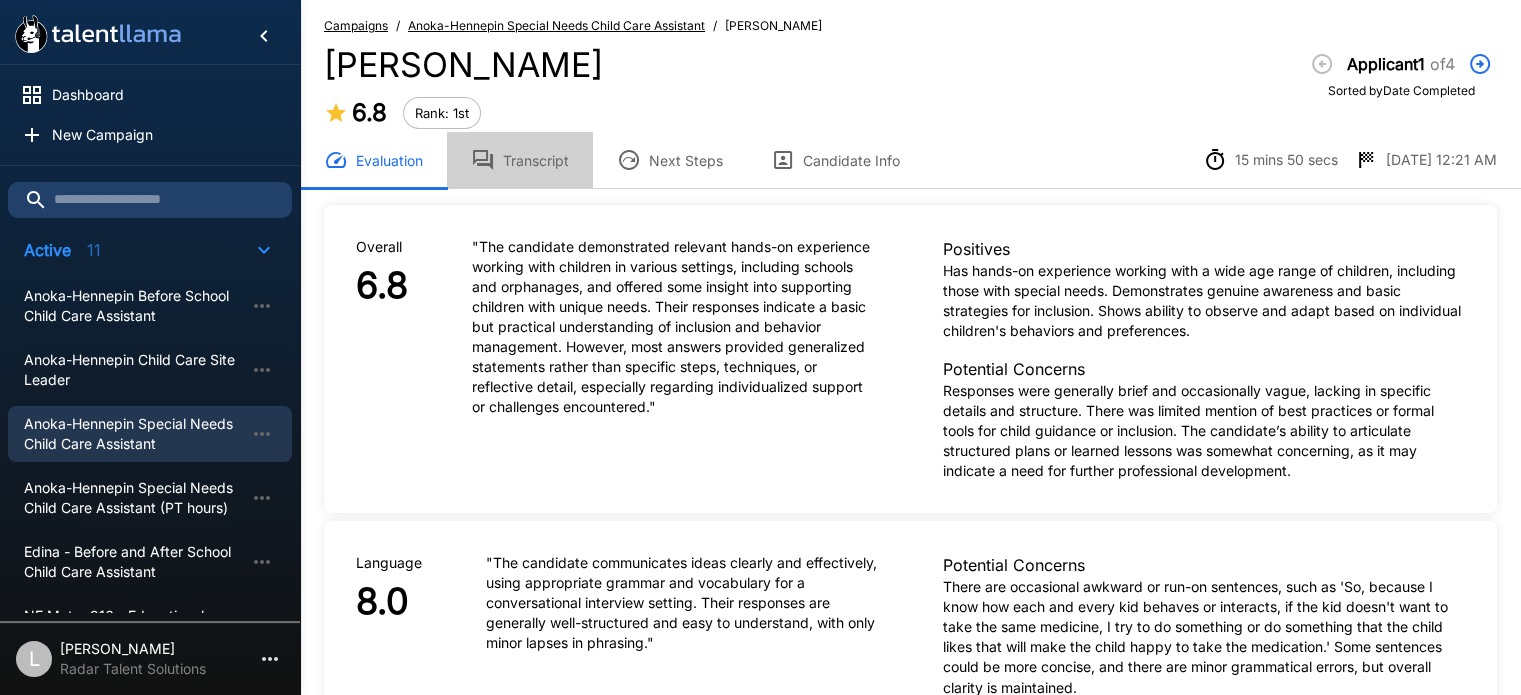 click on "Transcript" at bounding box center (520, 160) 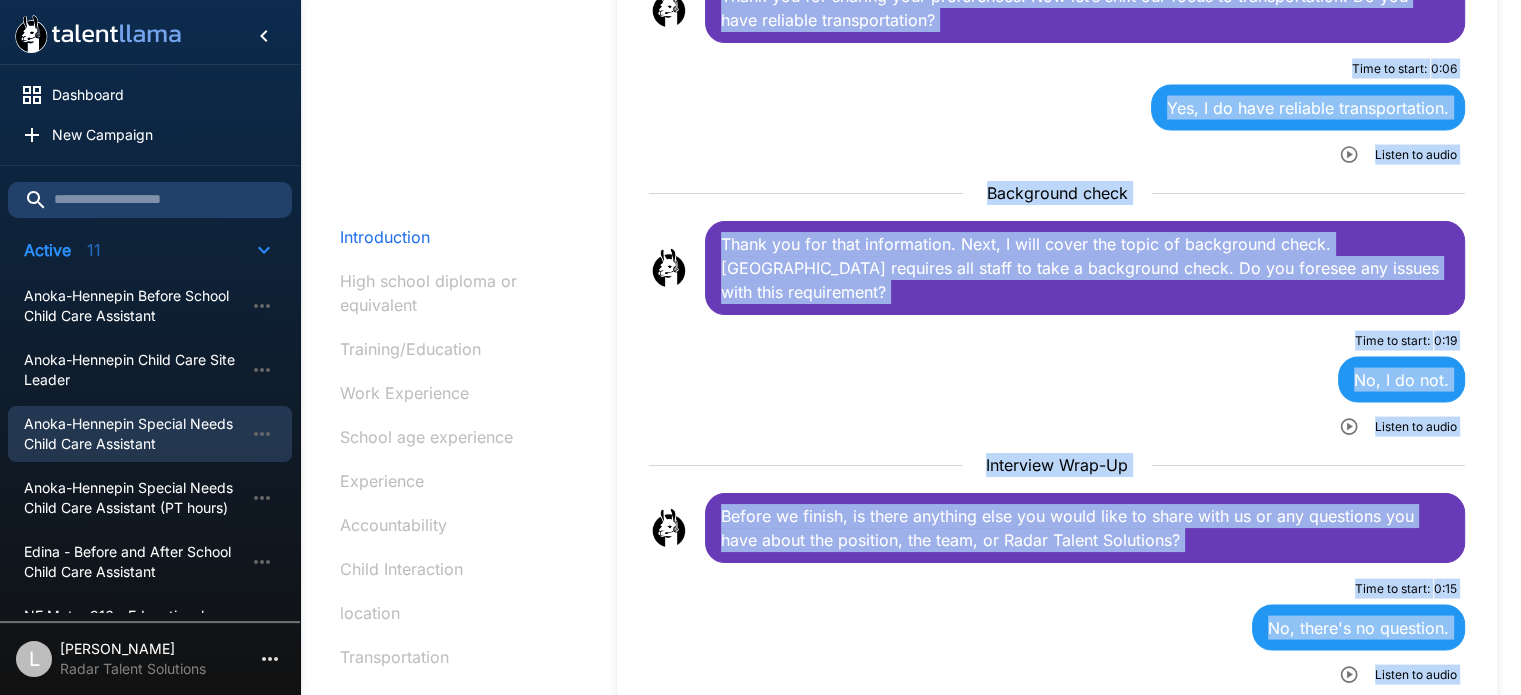 scroll, scrollTop: 4062, scrollLeft: 0, axis: vertical 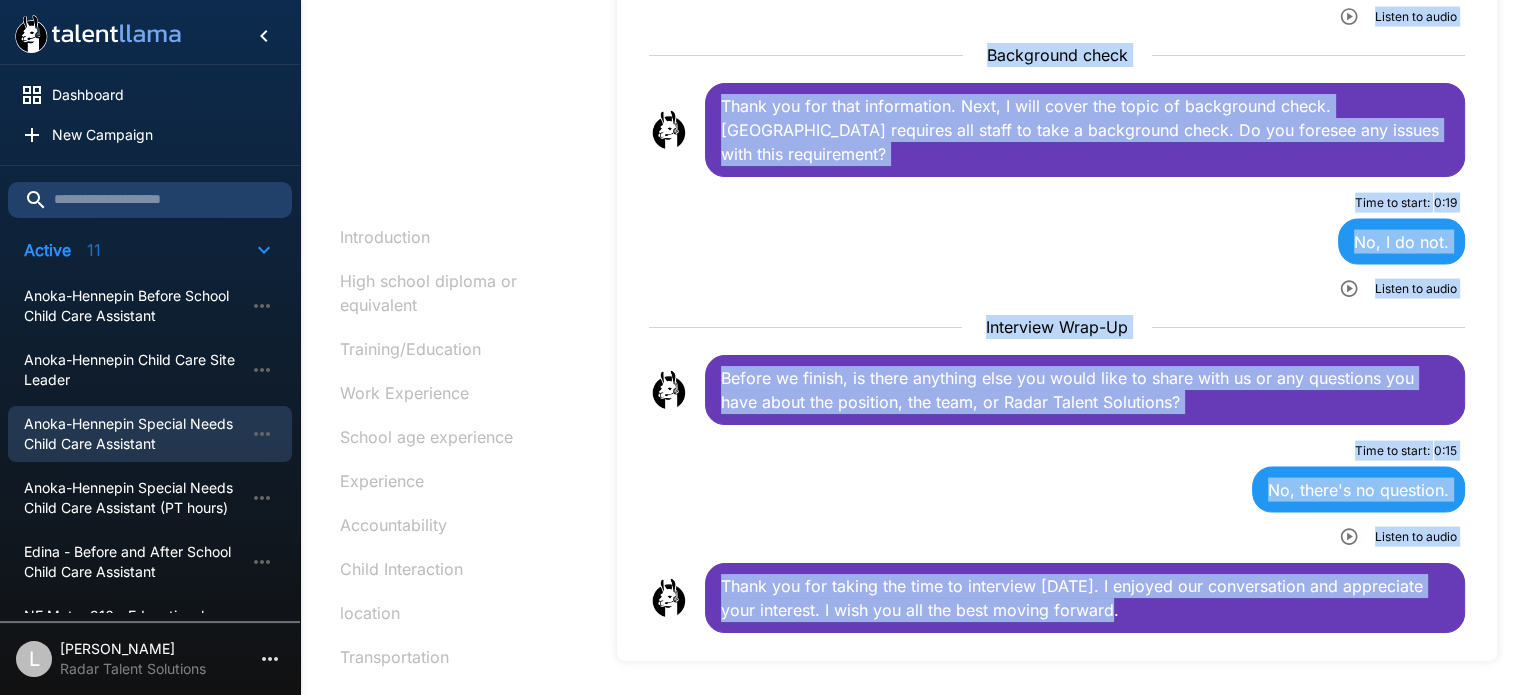 drag, startPoint x: 704, startPoint y: 299, endPoint x: 1338, endPoint y: 742, distance: 773.43713 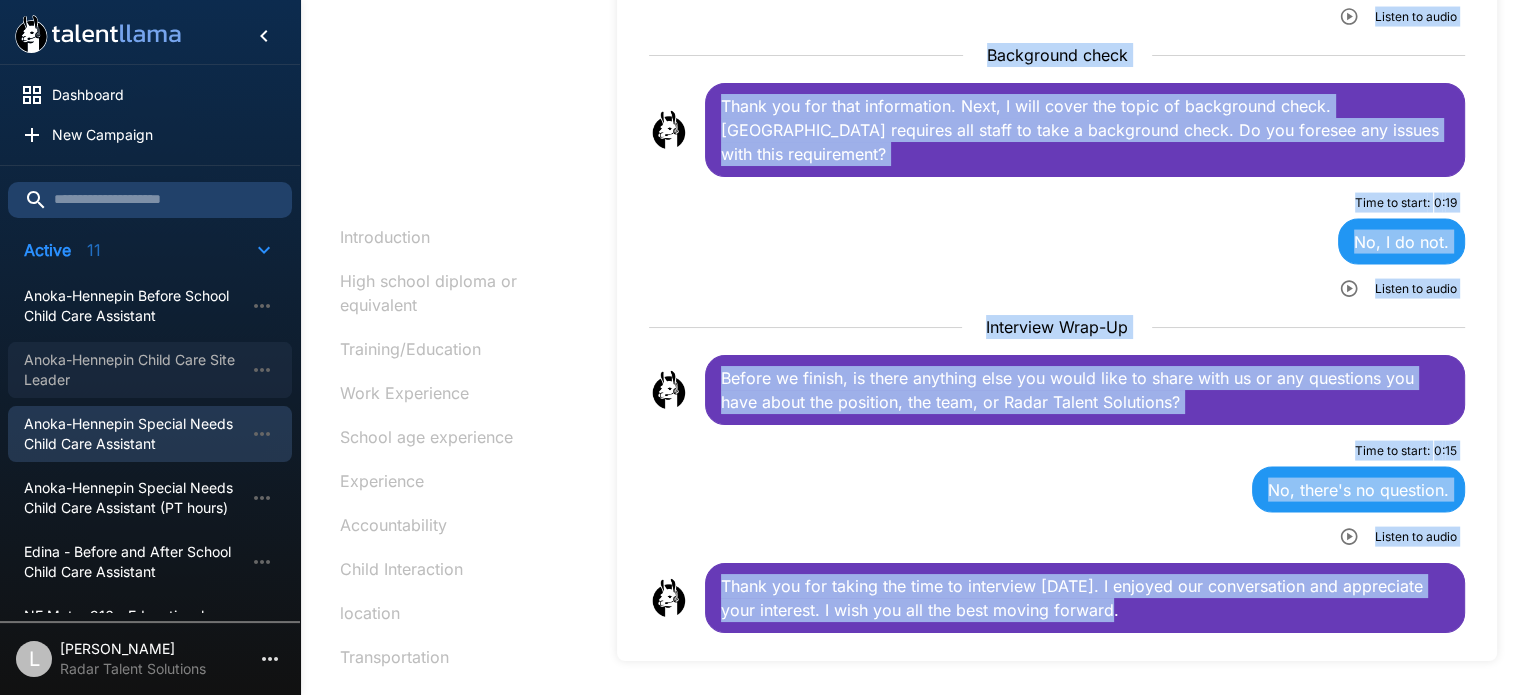 click on "Anoka-Hennepin Child Care Site Leader" at bounding box center (134, 370) 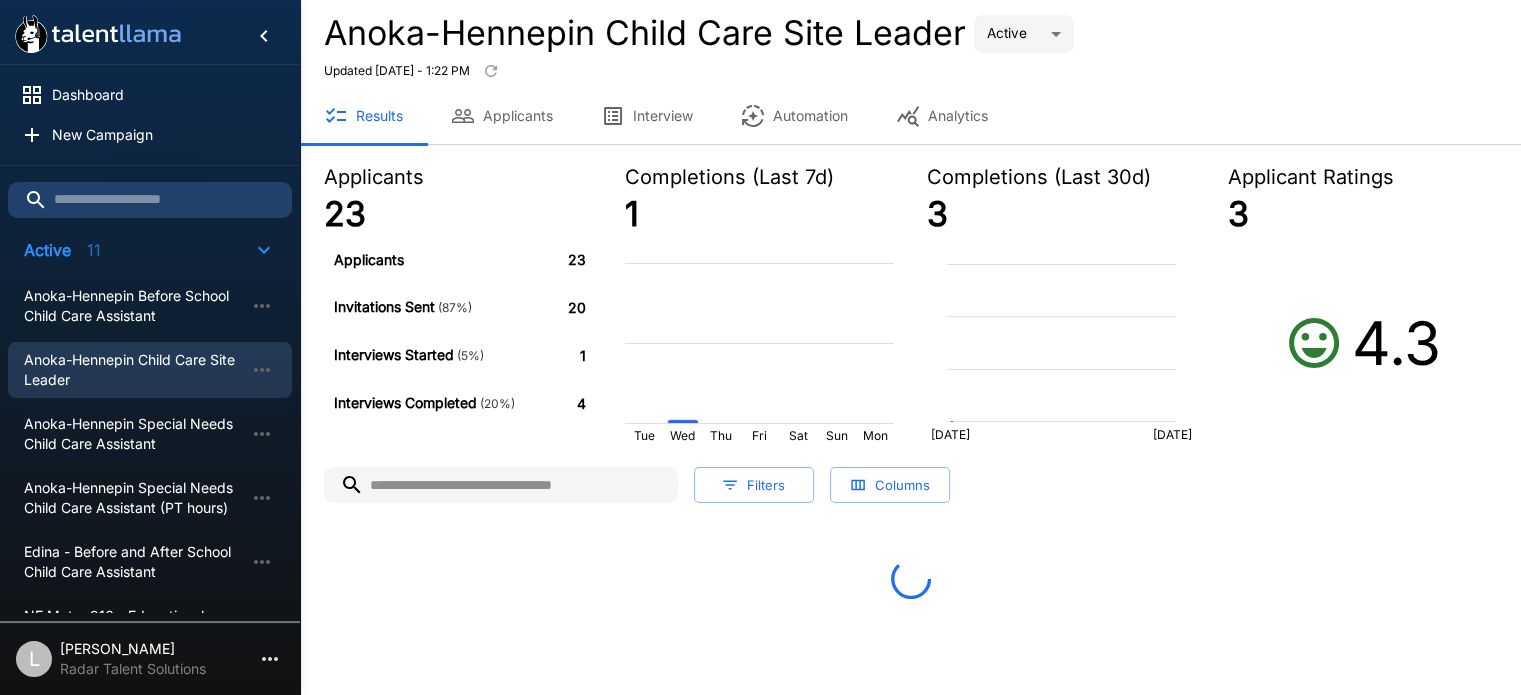 scroll, scrollTop: 308, scrollLeft: 0, axis: vertical 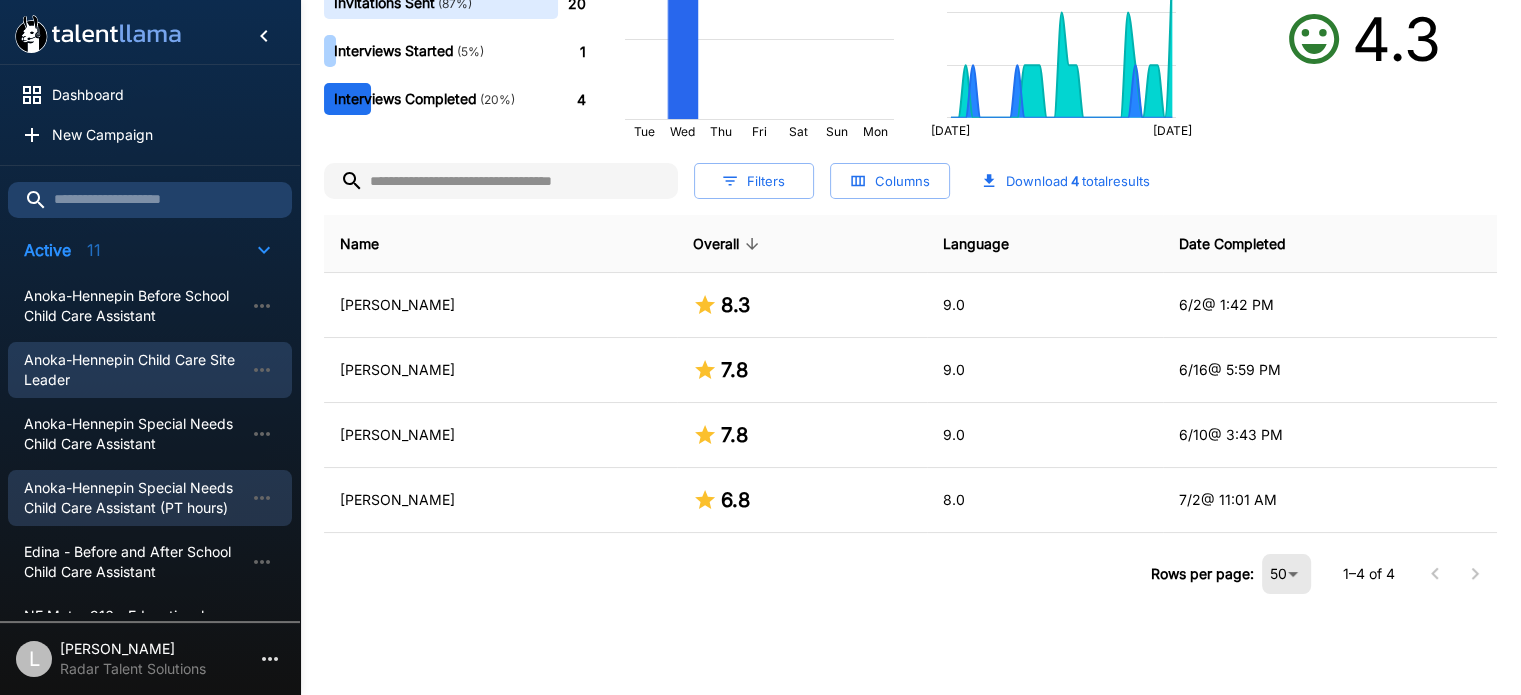 click on "Anoka-Hennepin Special Needs Child Care Assistant (PT hours)" at bounding box center [134, 498] 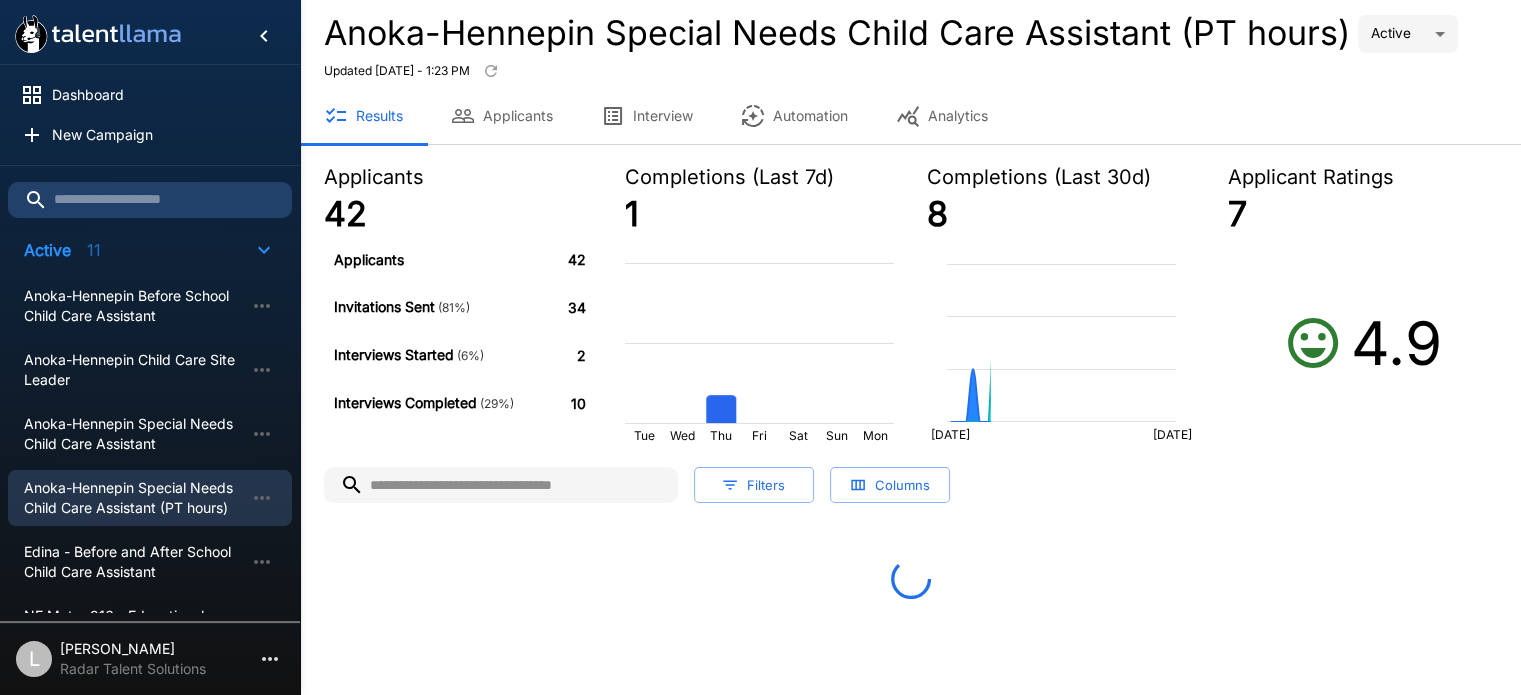 scroll, scrollTop: 308, scrollLeft: 0, axis: vertical 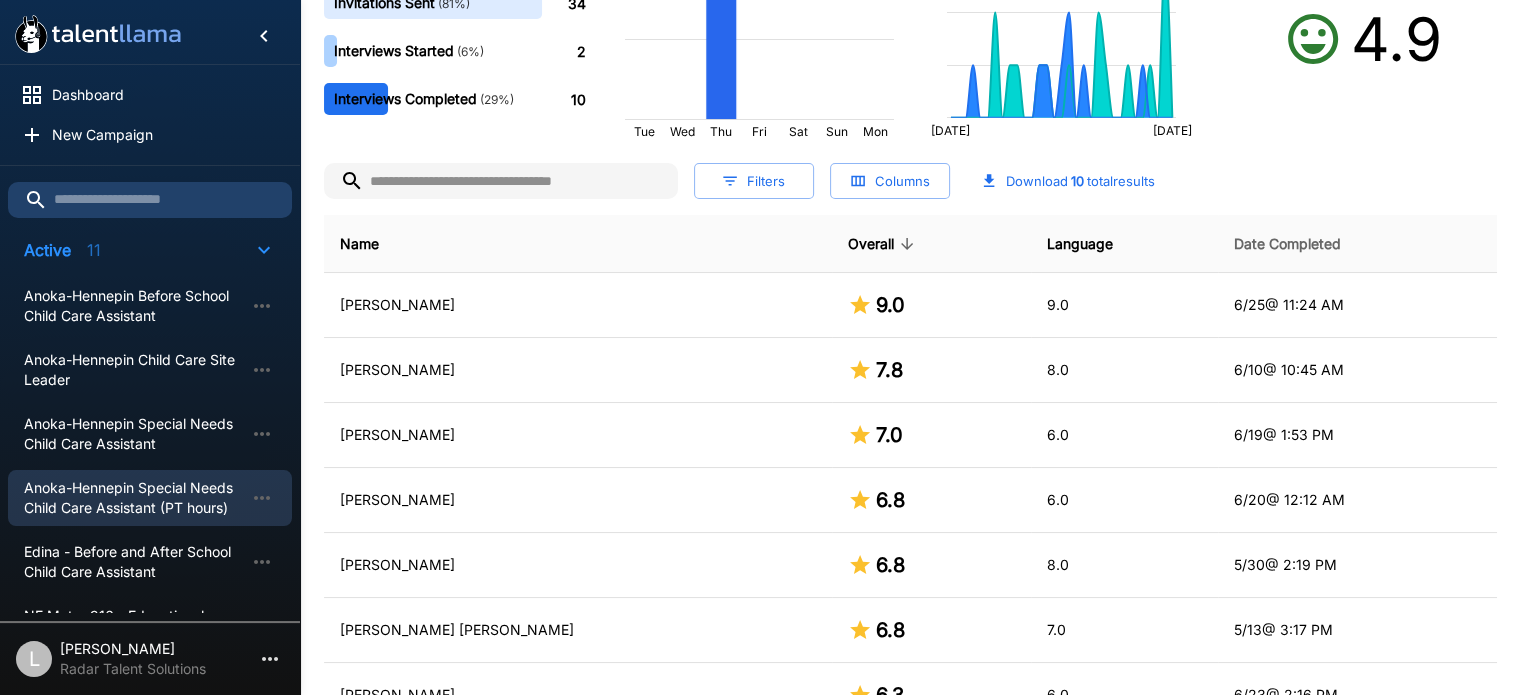 click on "Date Completed" at bounding box center [1287, 244] 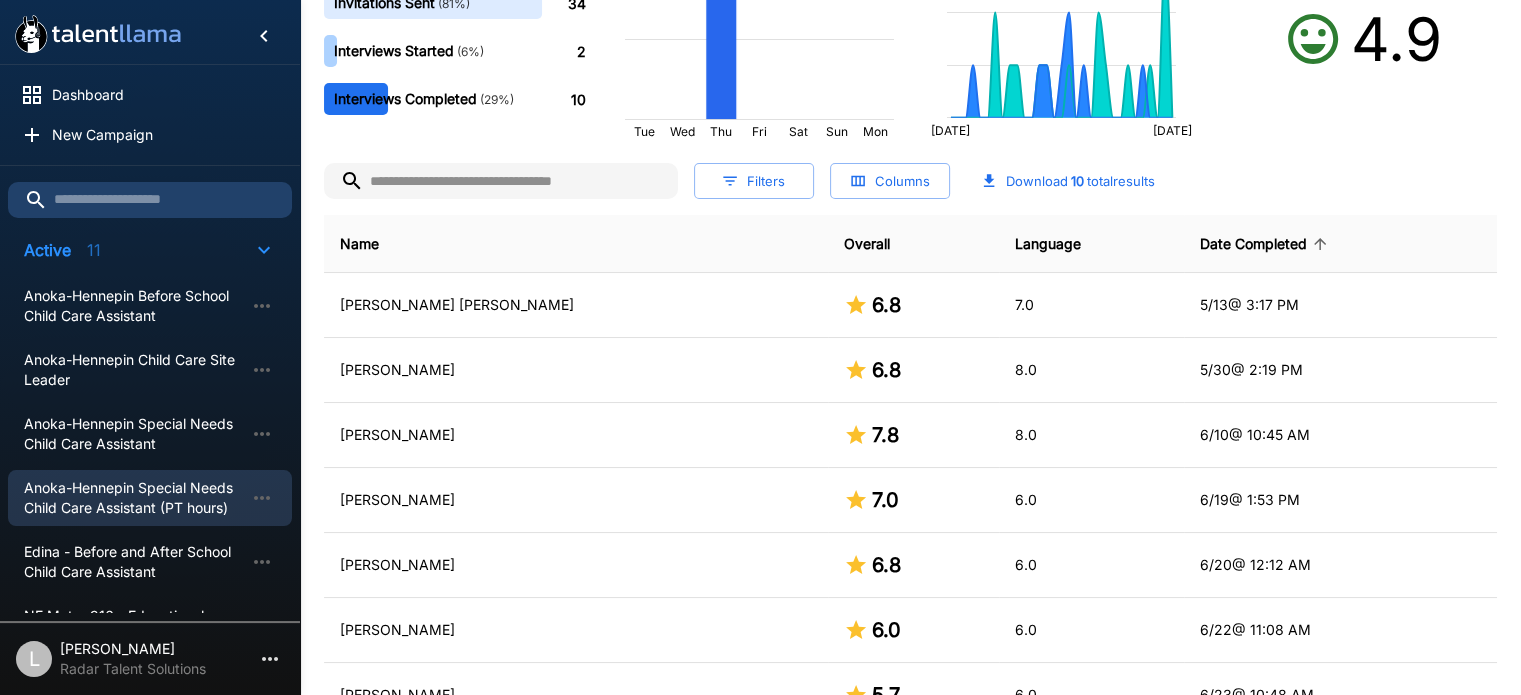 click on "Date Completed" at bounding box center [1266, 244] 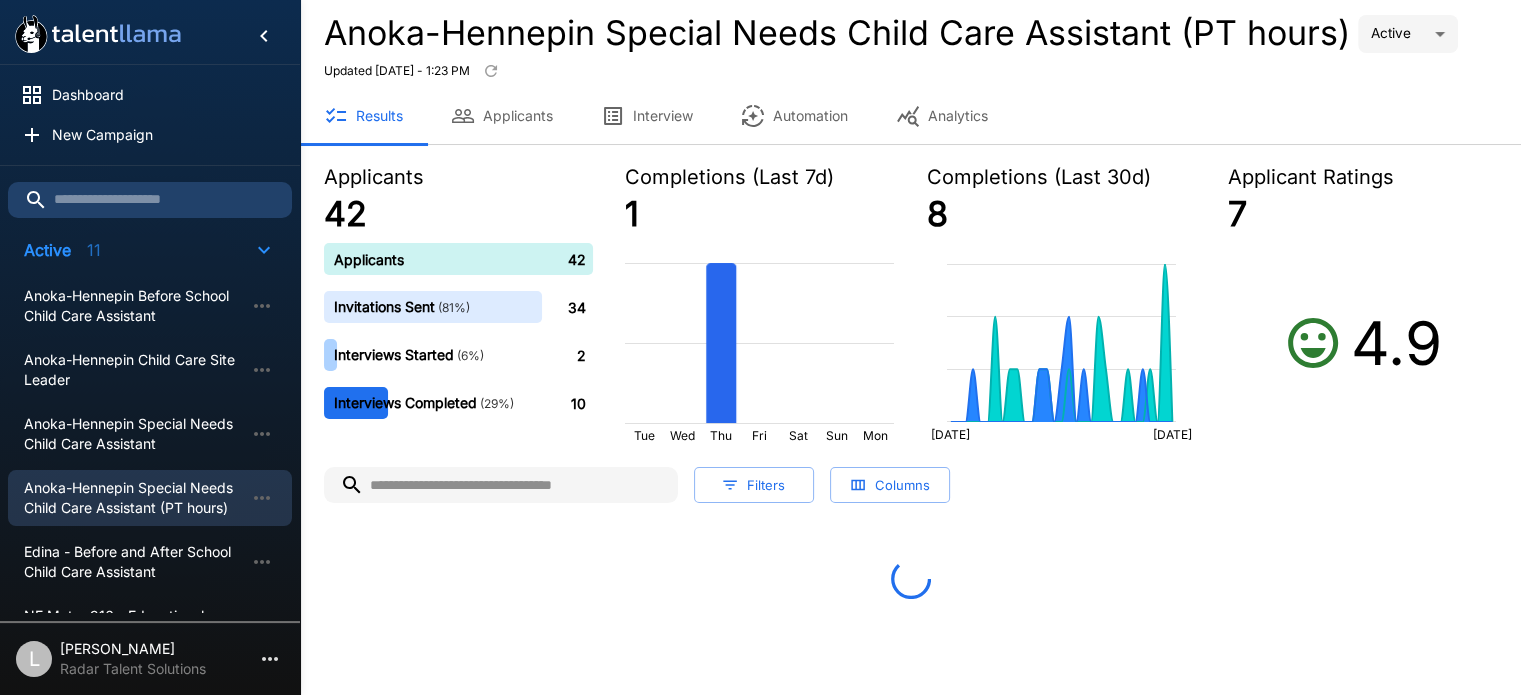 scroll, scrollTop: 308, scrollLeft: 0, axis: vertical 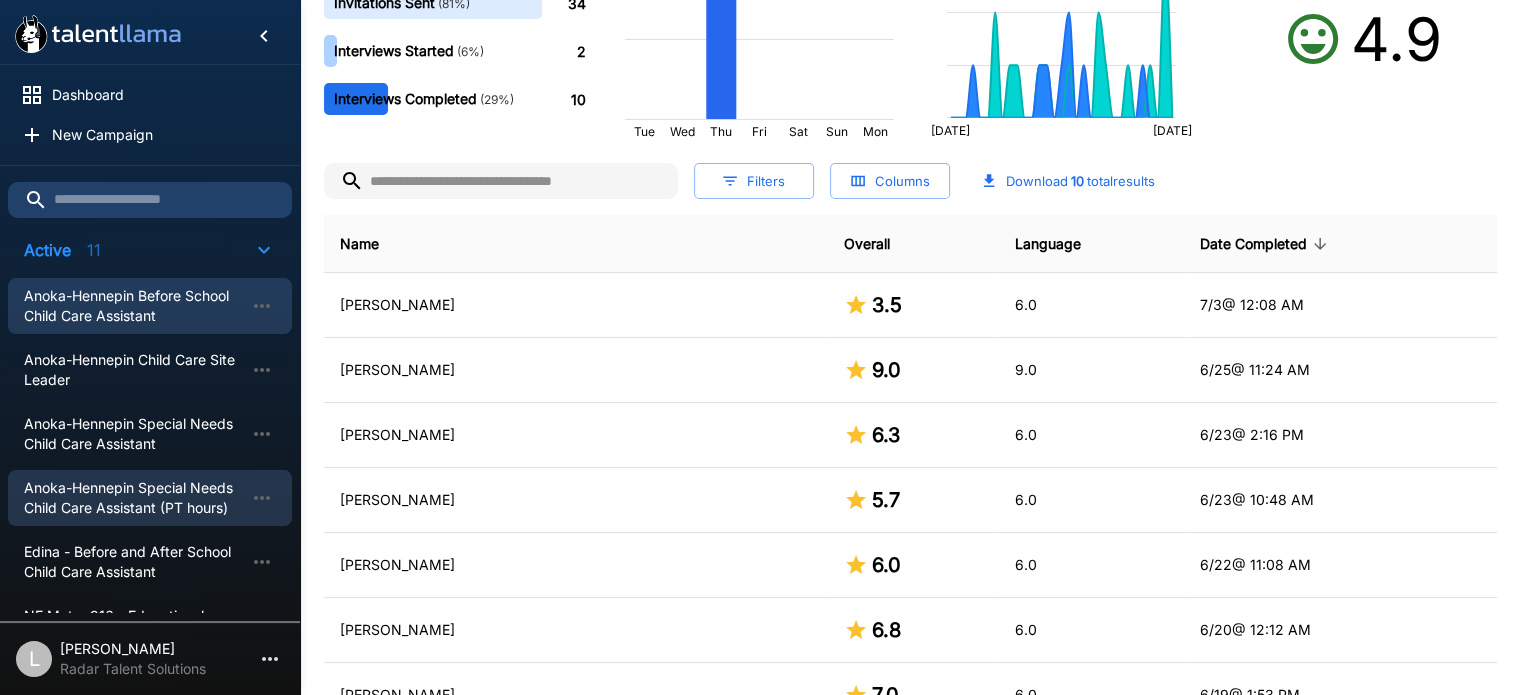 click on "Anoka-Hennepin Before School Child Care Assistant" at bounding box center (134, 306) 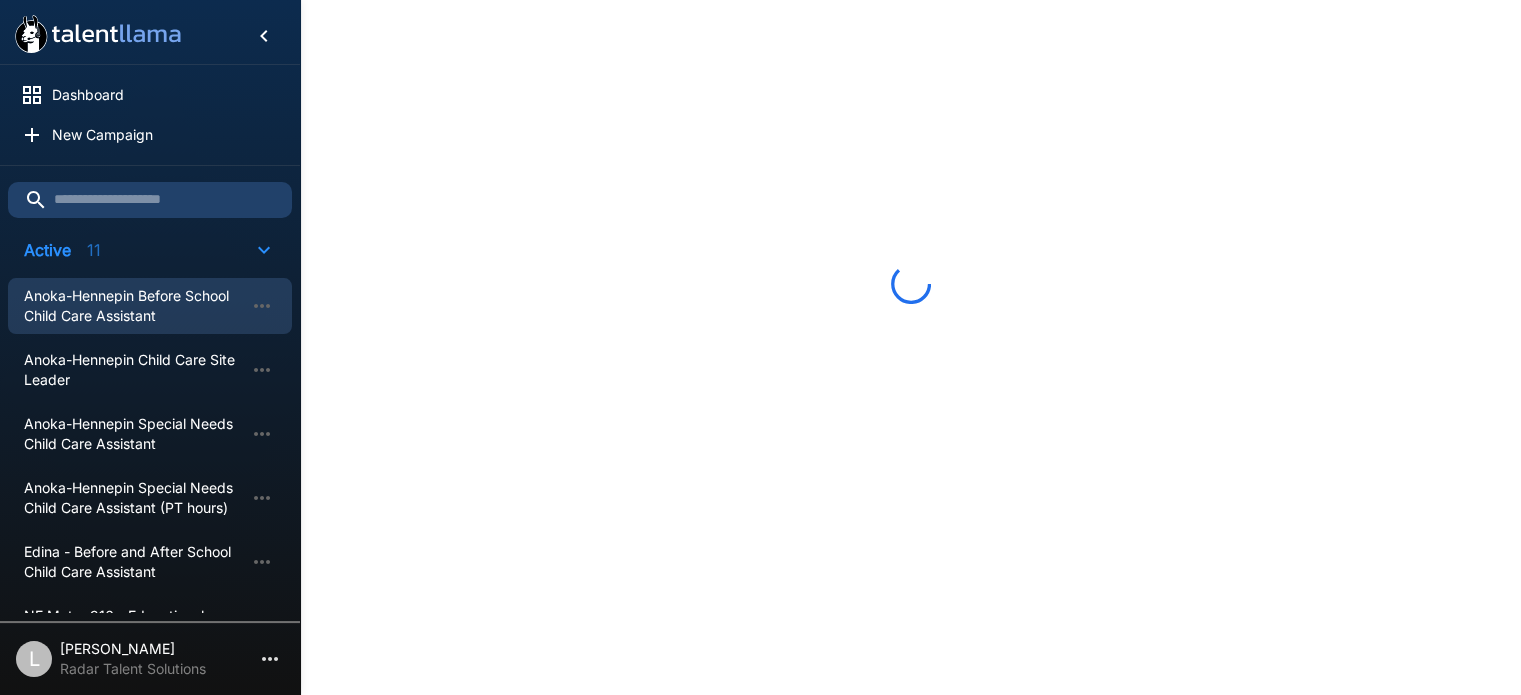scroll, scrollTop: 308, scrollLeft: 0, axis: vertical 